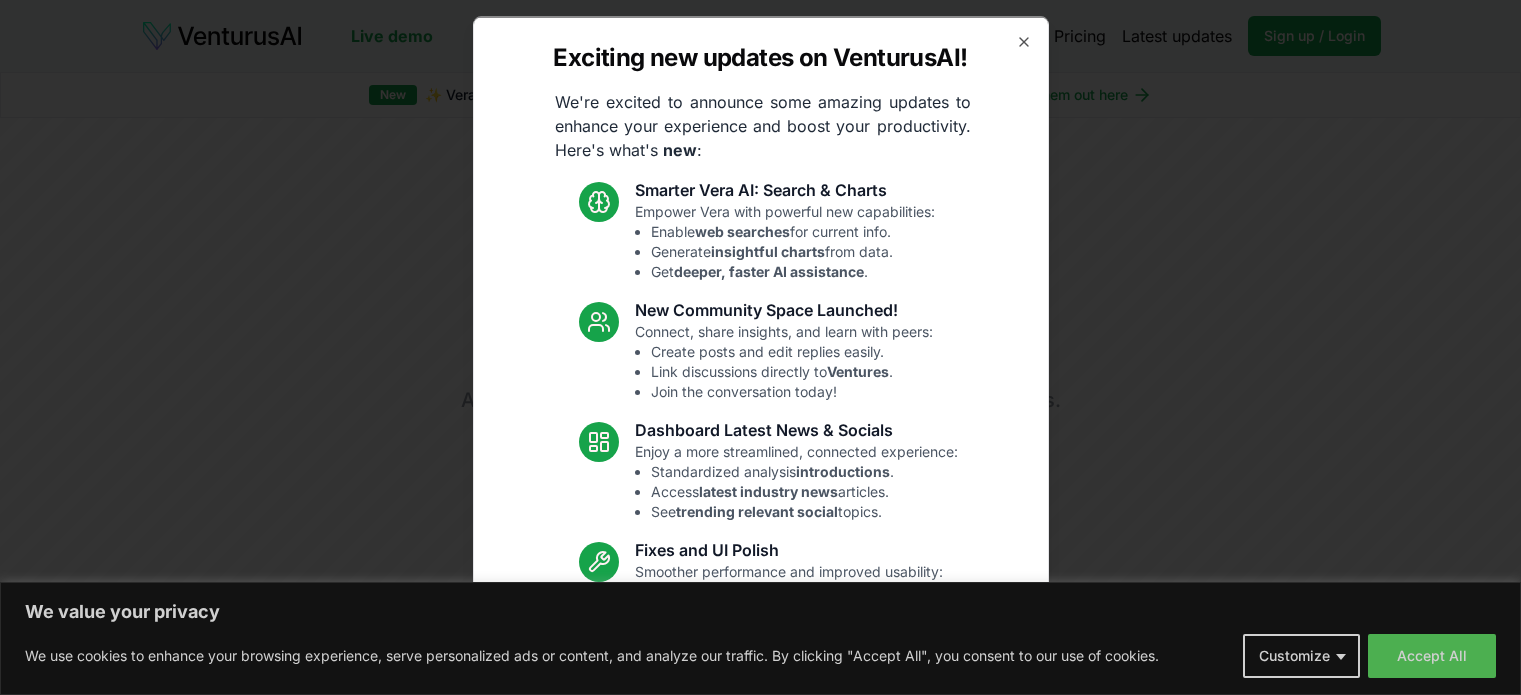 scroll, scrollTop: 0, scrollLeft: 0, axis: both 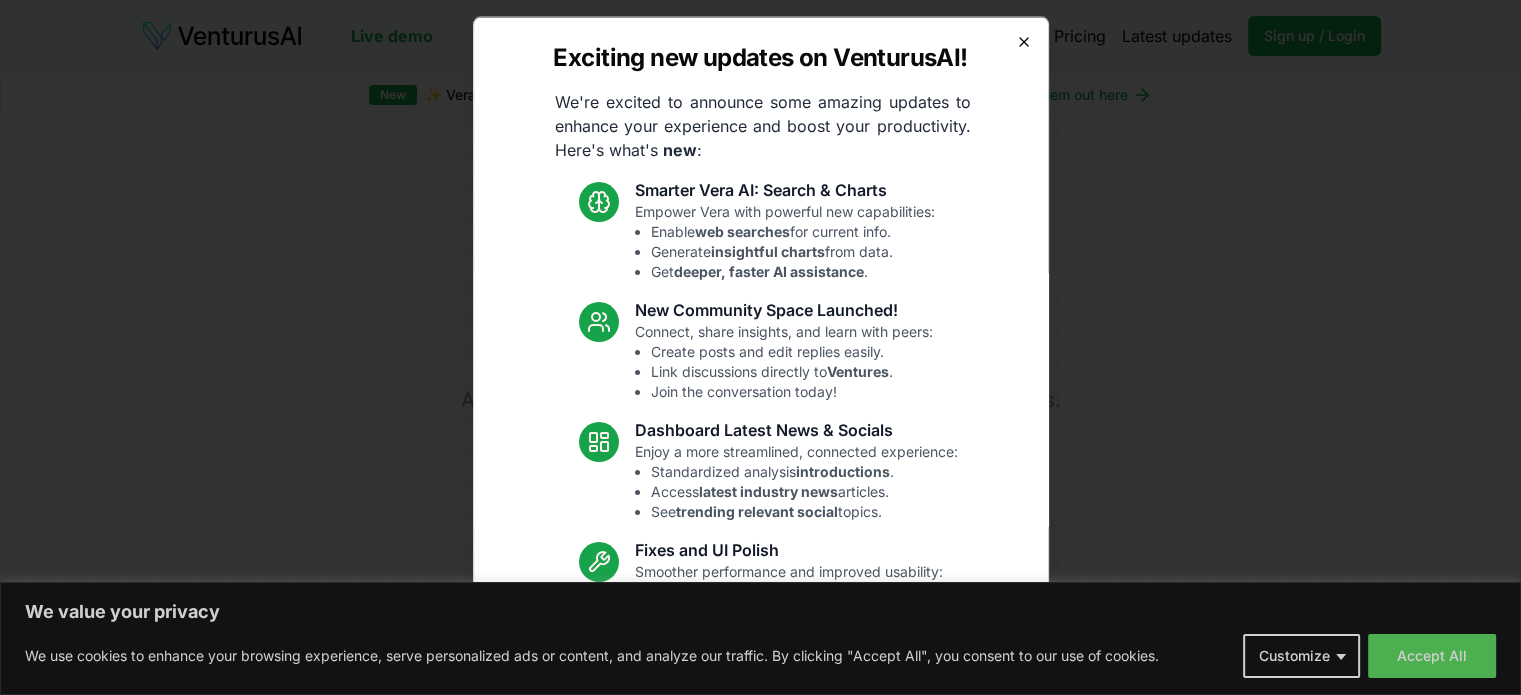 click 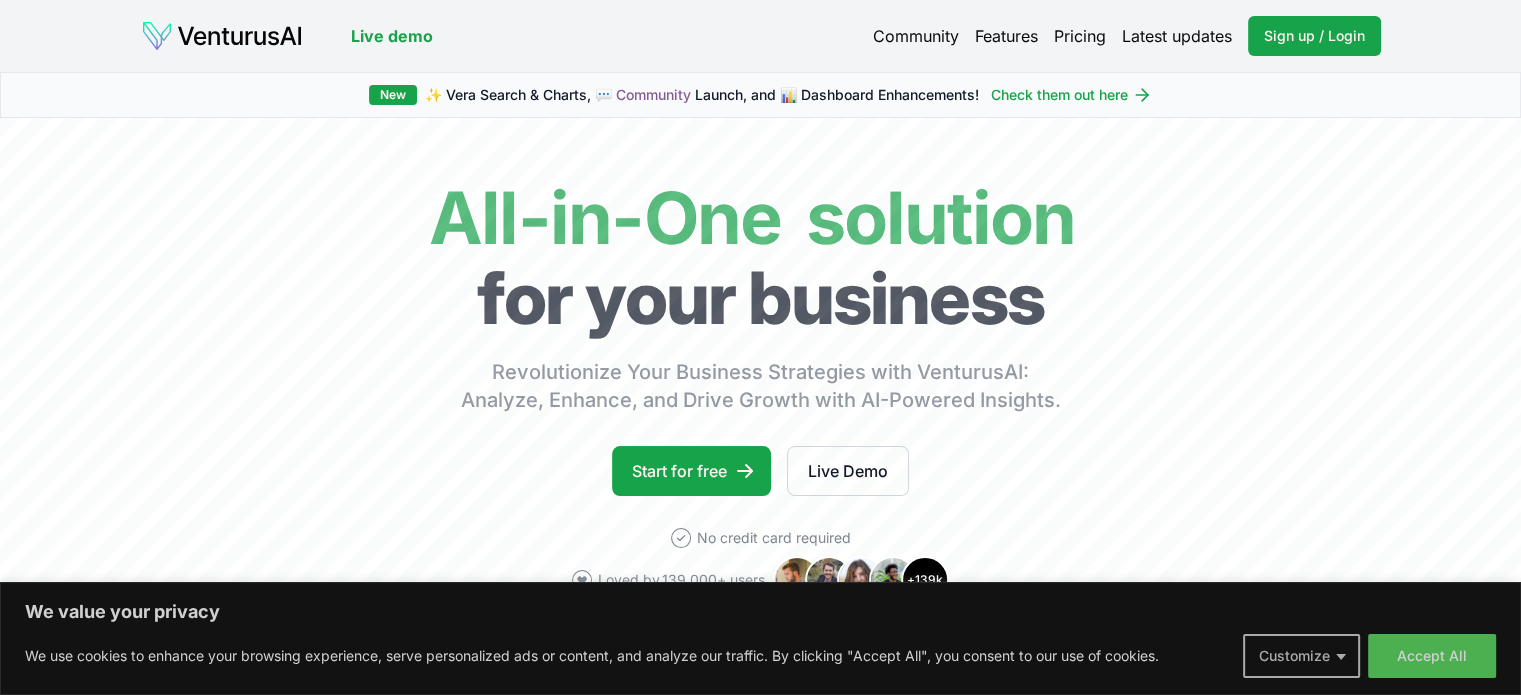 click on "Customize" at bounding box center [1301, 656] 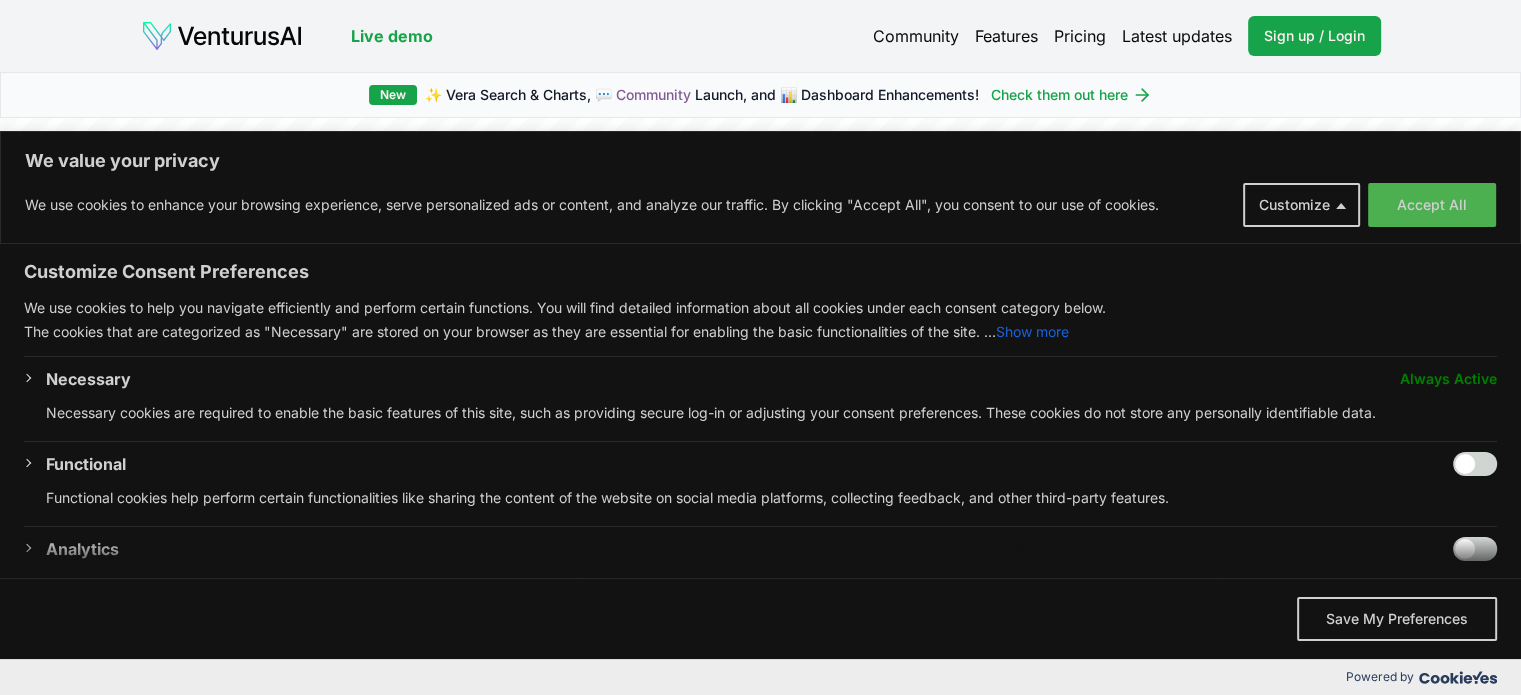 click at bounding box center (1475, 464) 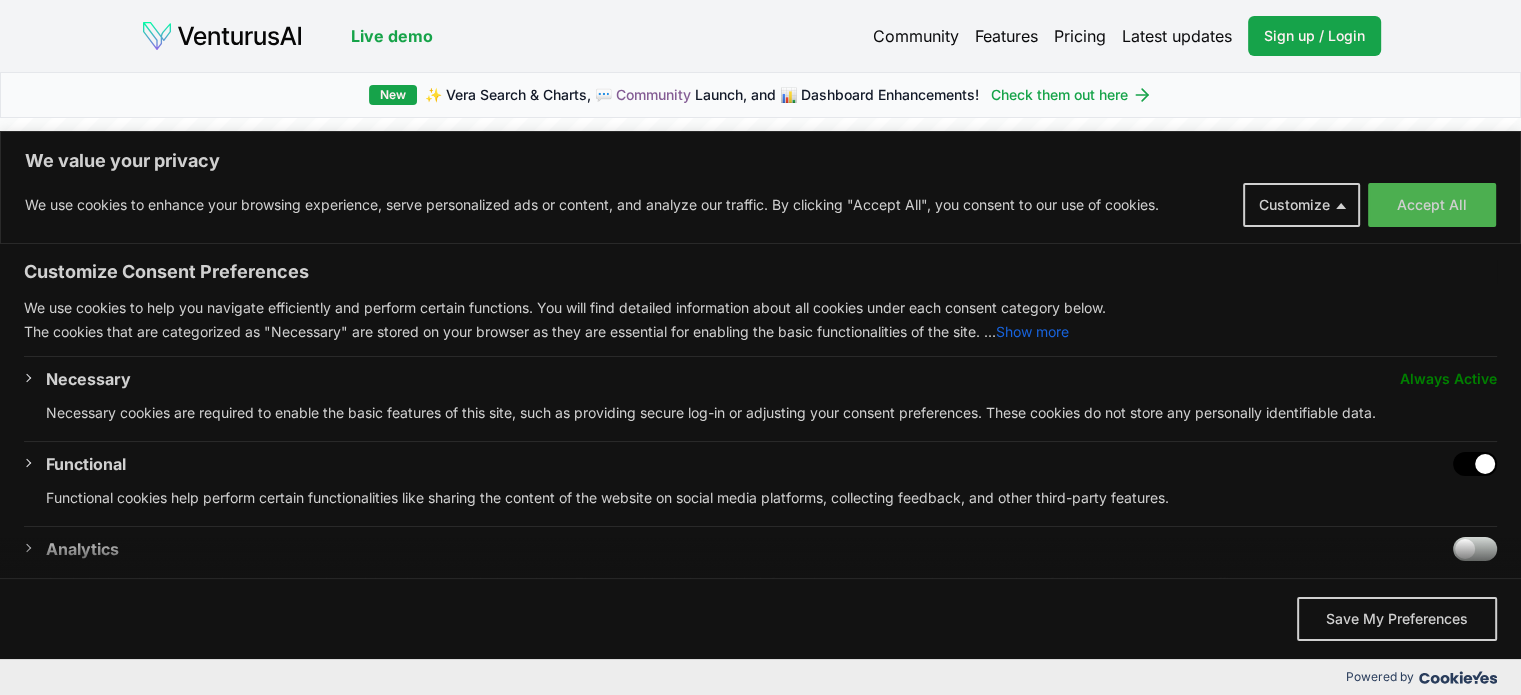 click at bounding box center (760, 558) 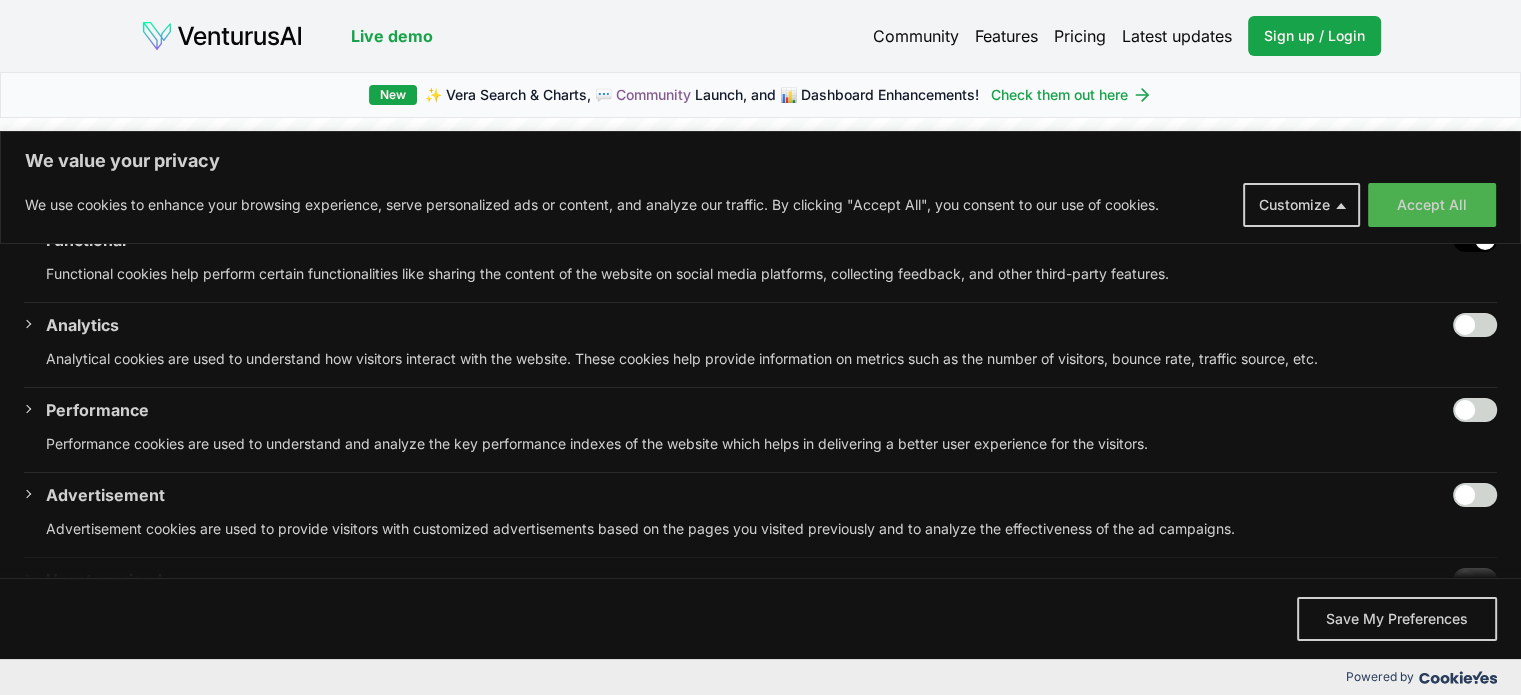 scroll, scrollTop: 225, scrollLeft: 0, axis: vertical 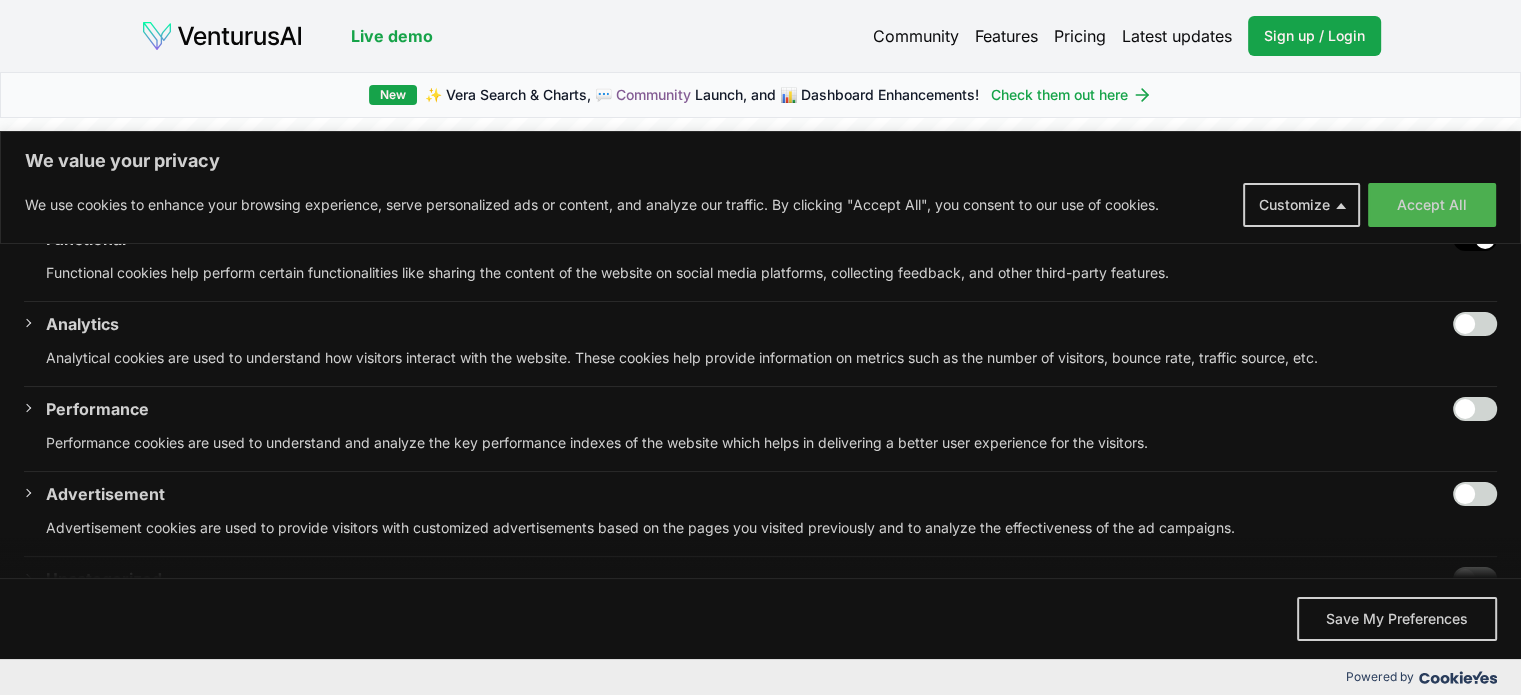 click at bounding box center (1475, 494) 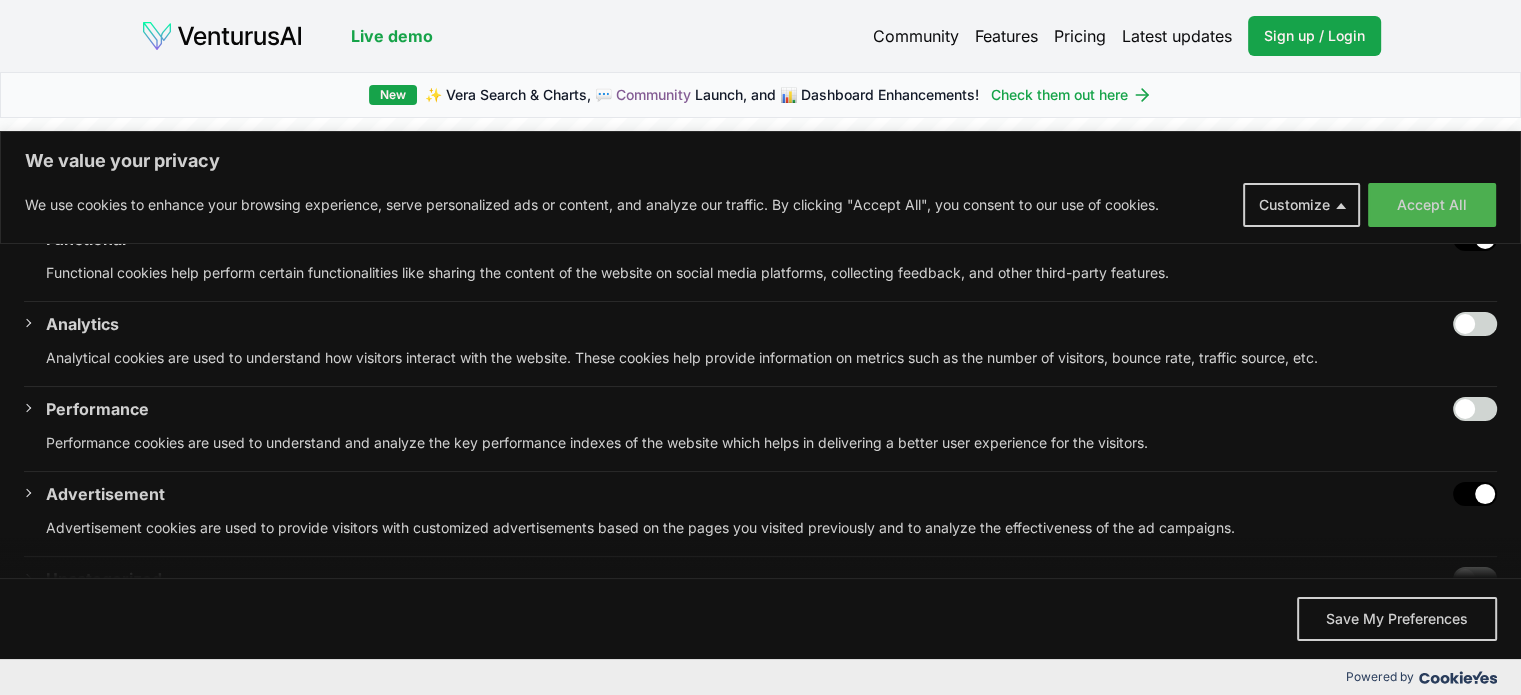 click at bounding box center [1475, 409] 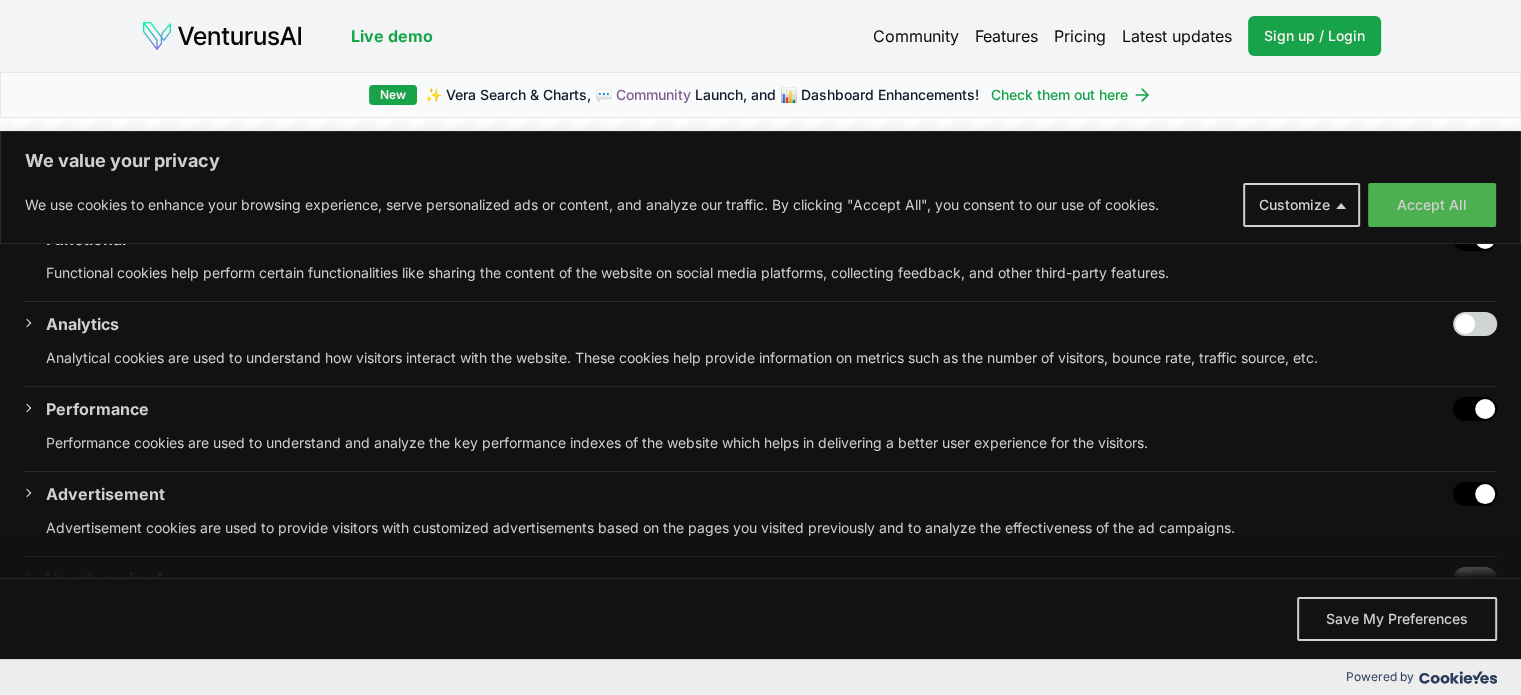 click at bounding box center [1475, 324] 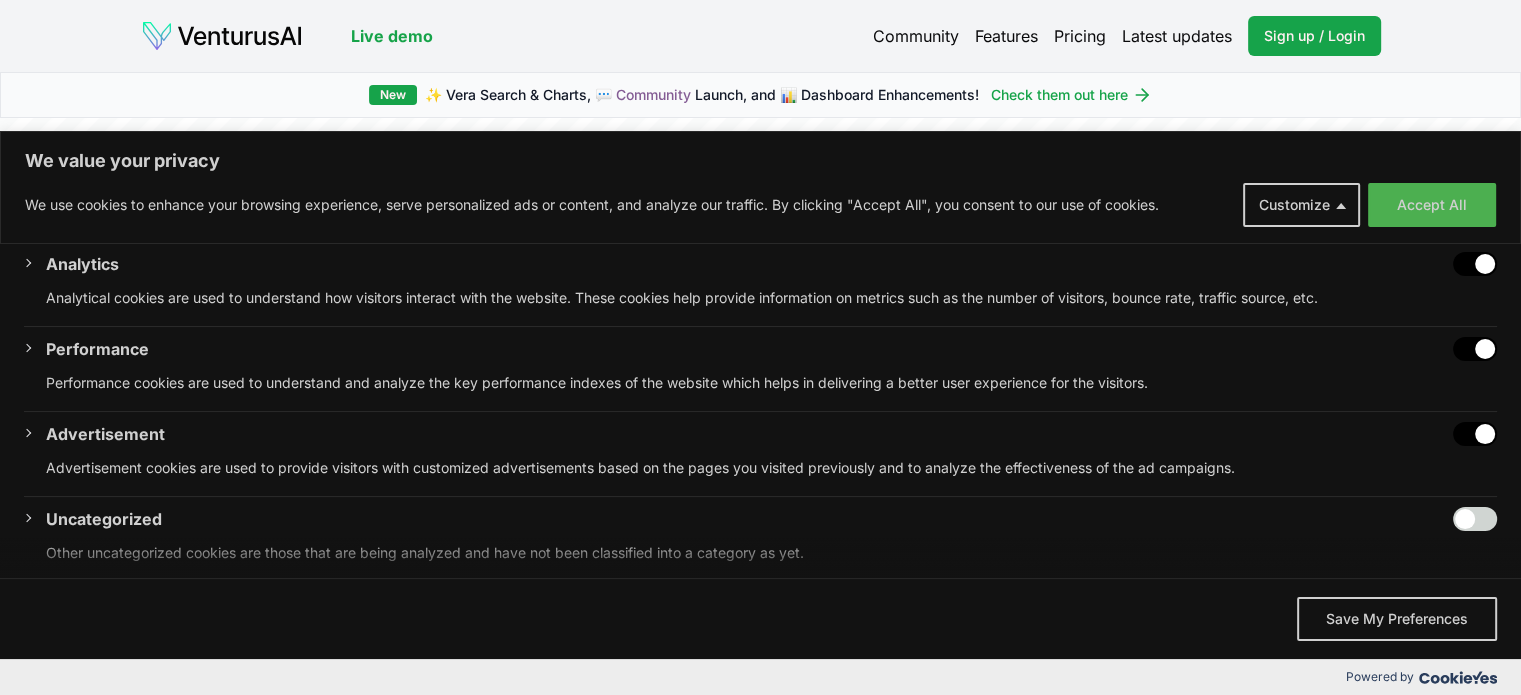 scroll, scrollTop: 296, scrollLeft: 0, axis: vertical 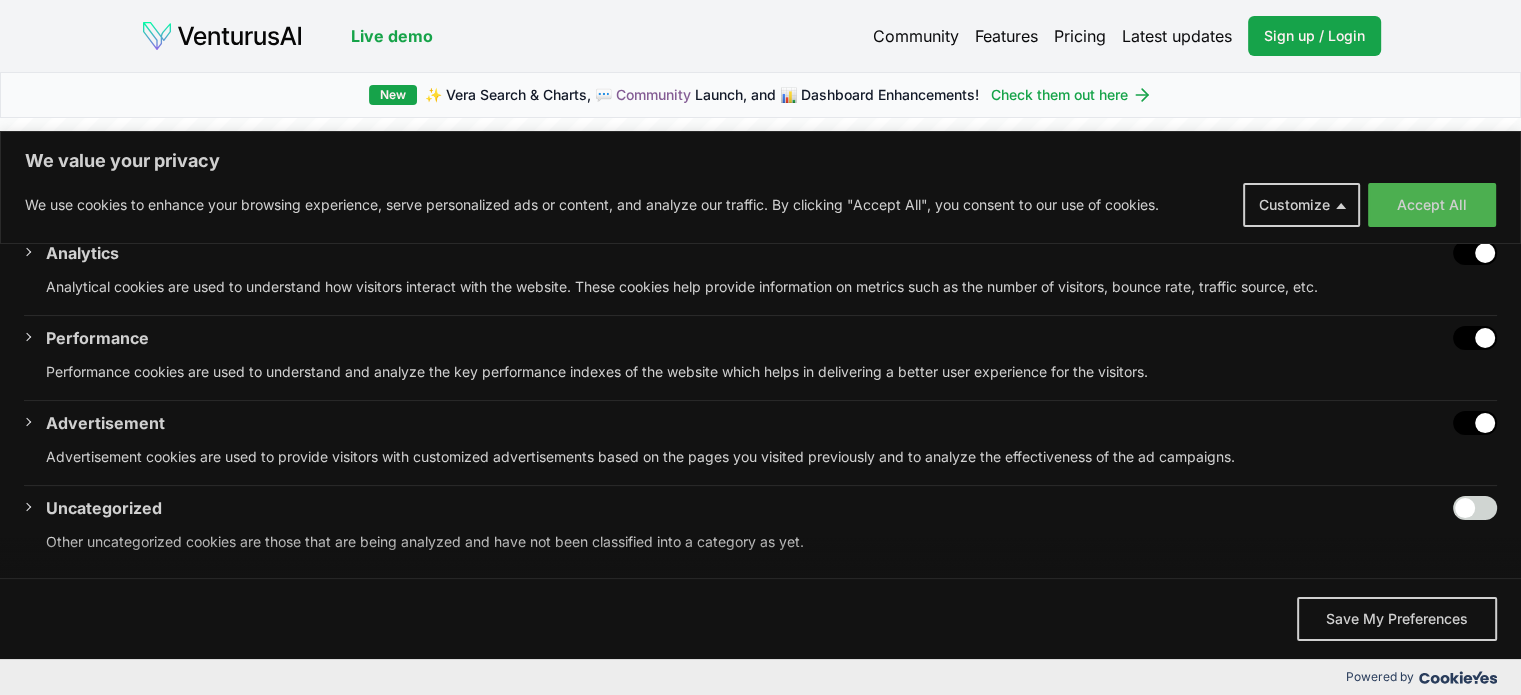 click at bounding box center (1475, 508) 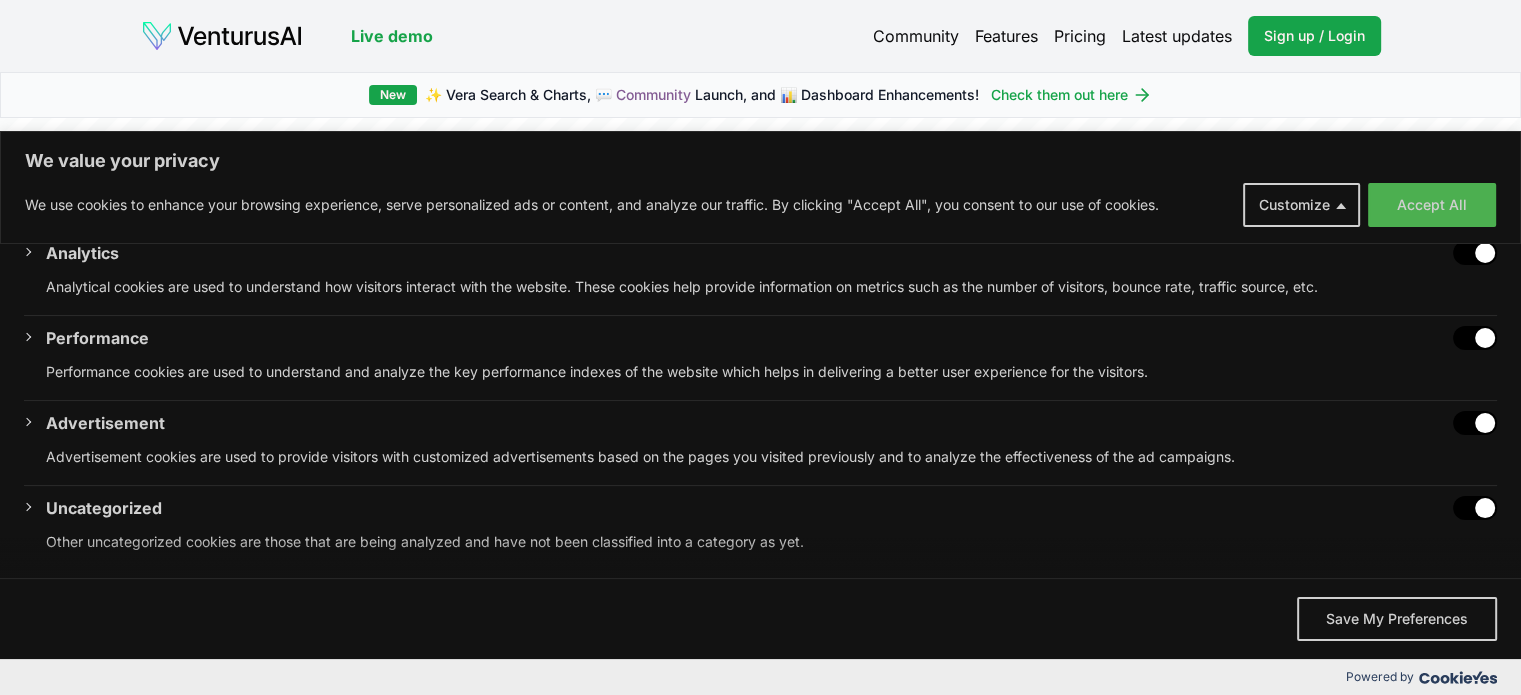 click on "We value your privacy We use cookies to enhance your browsing experience, serve personalized ads or content, and analyze our traffic. By clicking "Accept All", you consent to our use of cookies. Customize    Accept All" at bounding box center [760, 187] 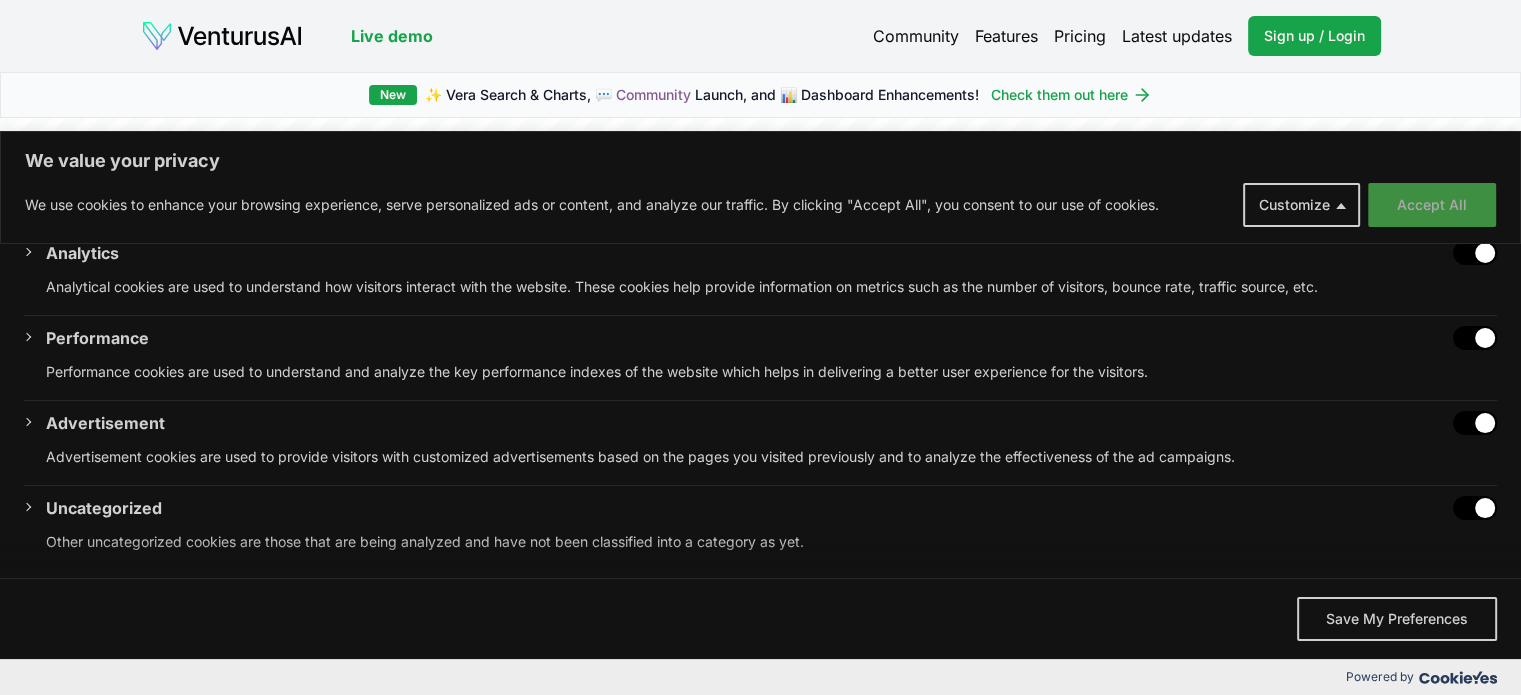 click on "Accept All" at bounding box center [1432, 205] 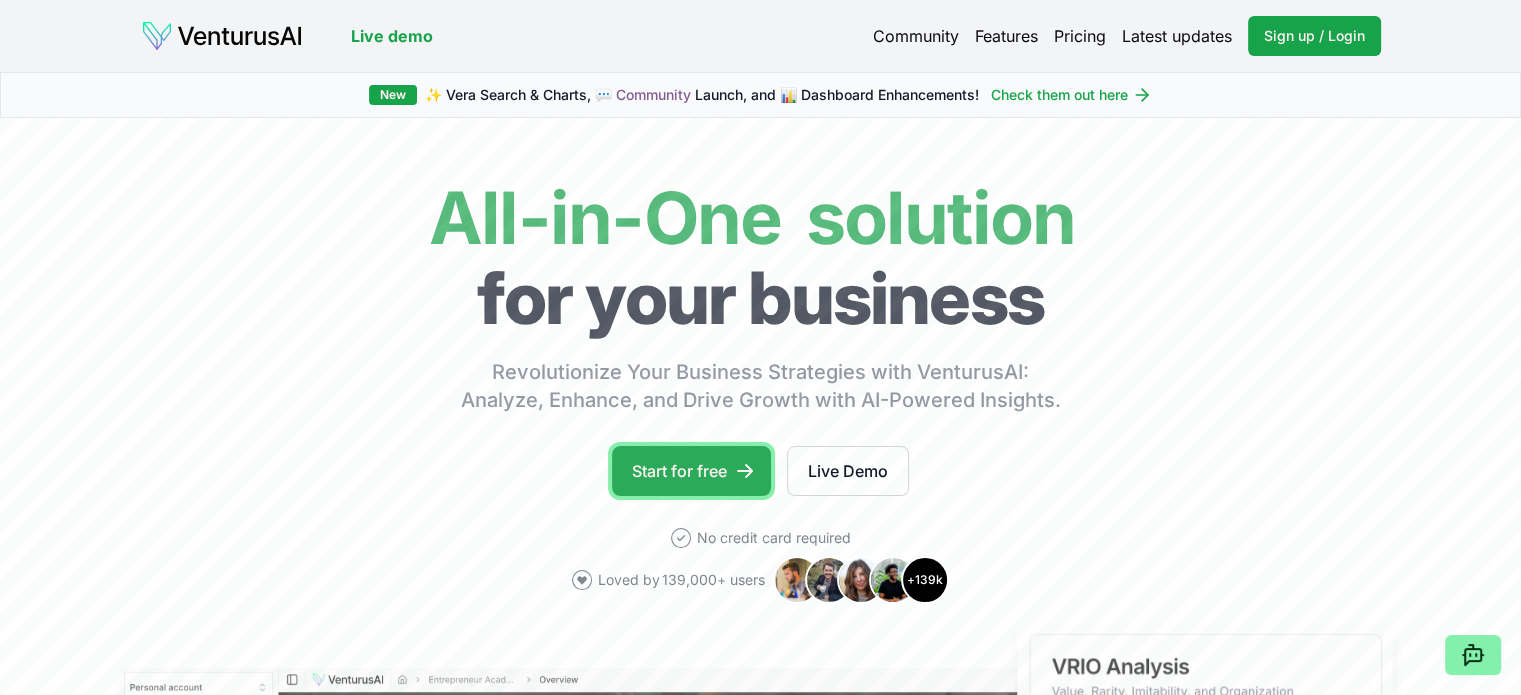 click on "Start for free" at bounding box center [691, 471] 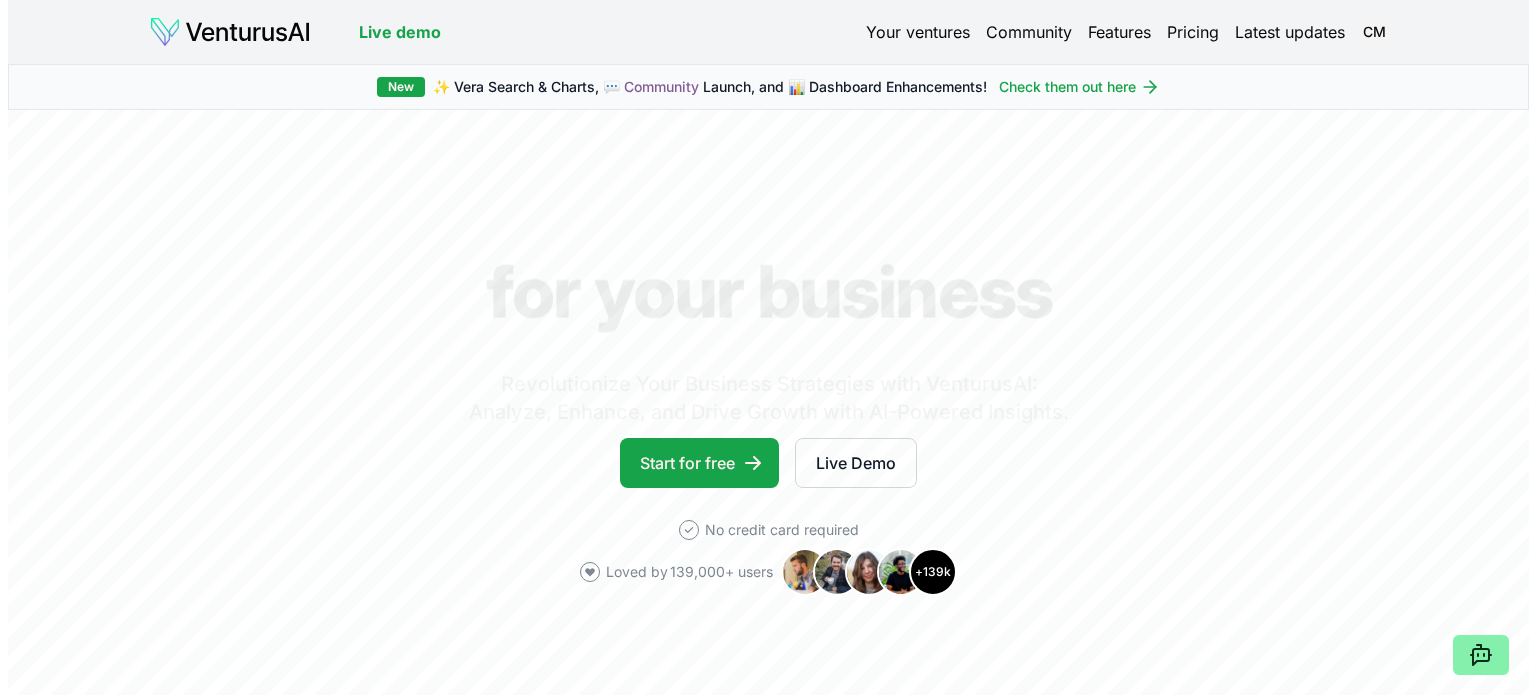 scroll, scrollTop: 0, scrollLeft: 0, axis: both 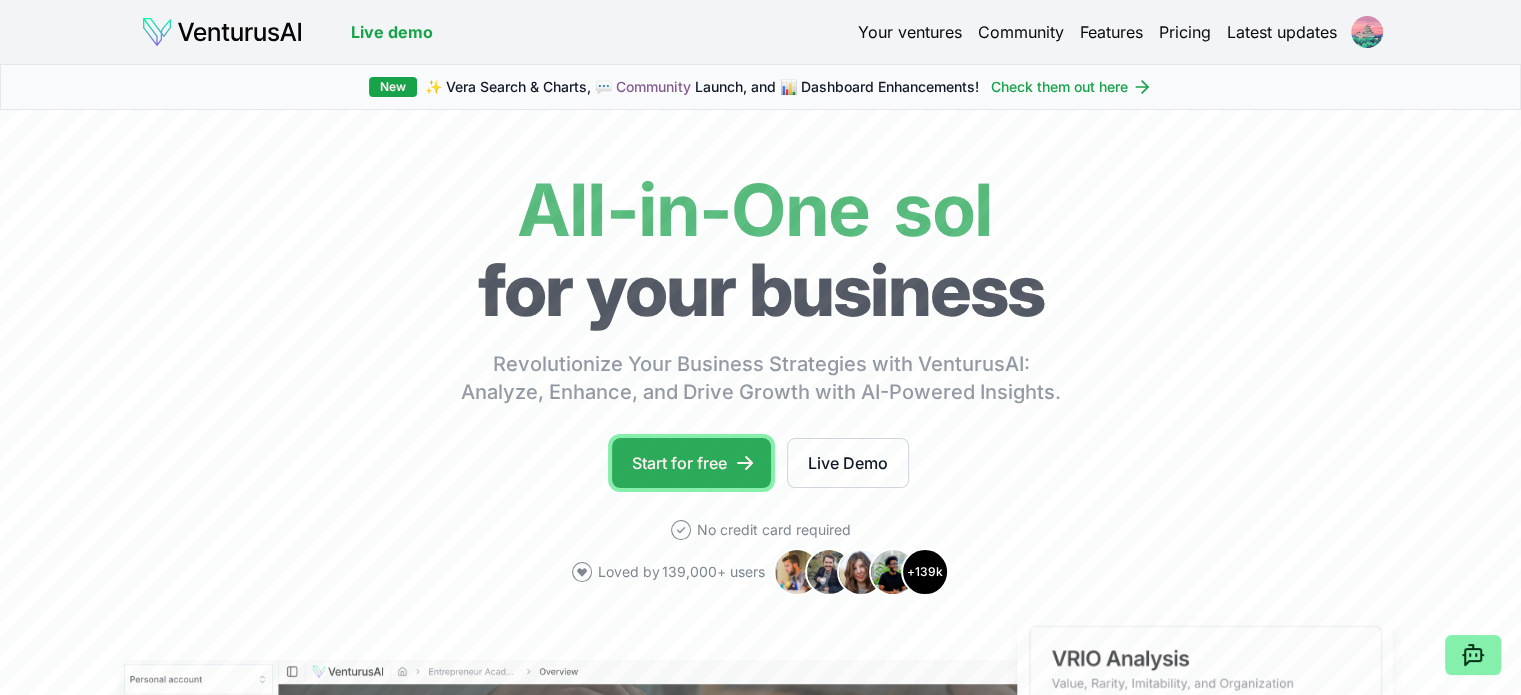 click on "Start for free" at bounding box center (691, 463) 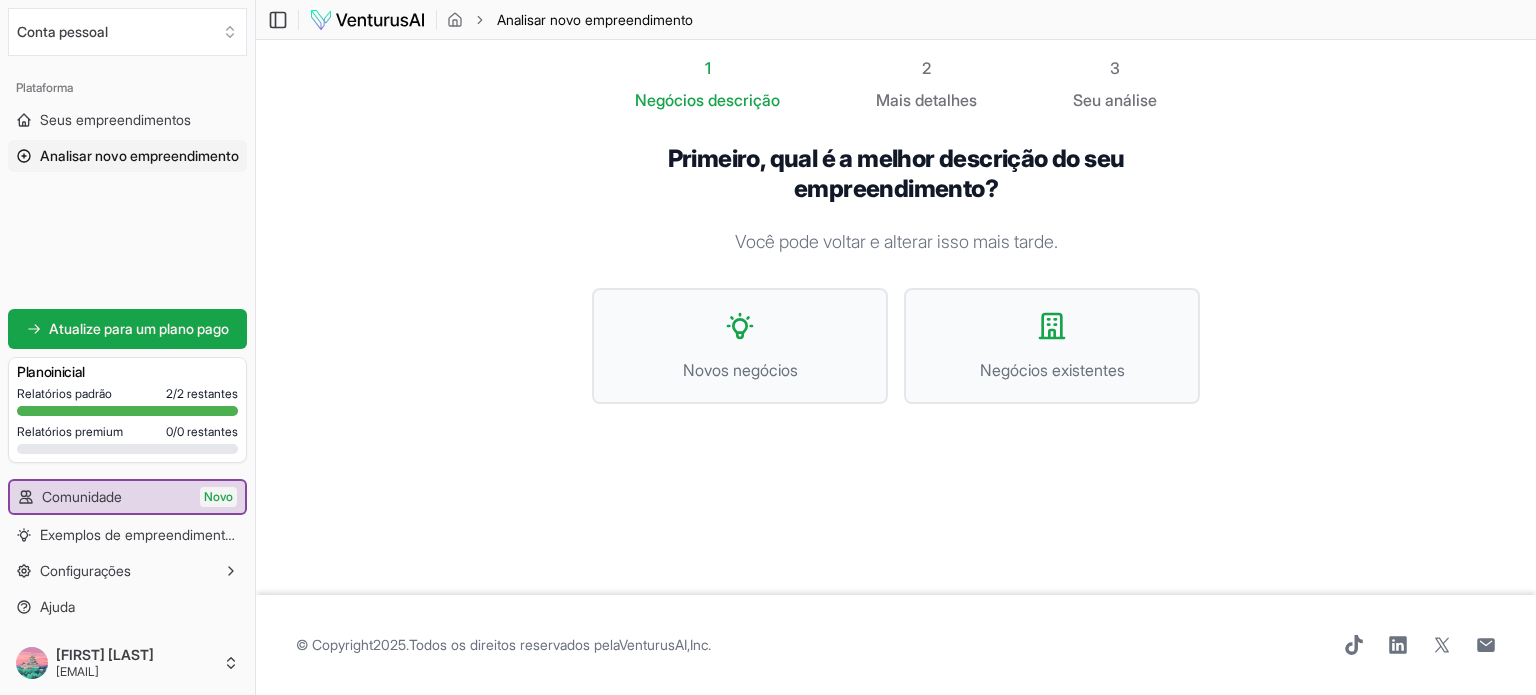 click on "1 Negócios   descrição 2 Mais   detalhes 3 Seu   análise Primeiro, qual é a melhor descrição do seu empreendimento? Você pode voltar e alterar isso mais tarde. Novos negócios Negócios existentes" at bounding box center [896, 317] 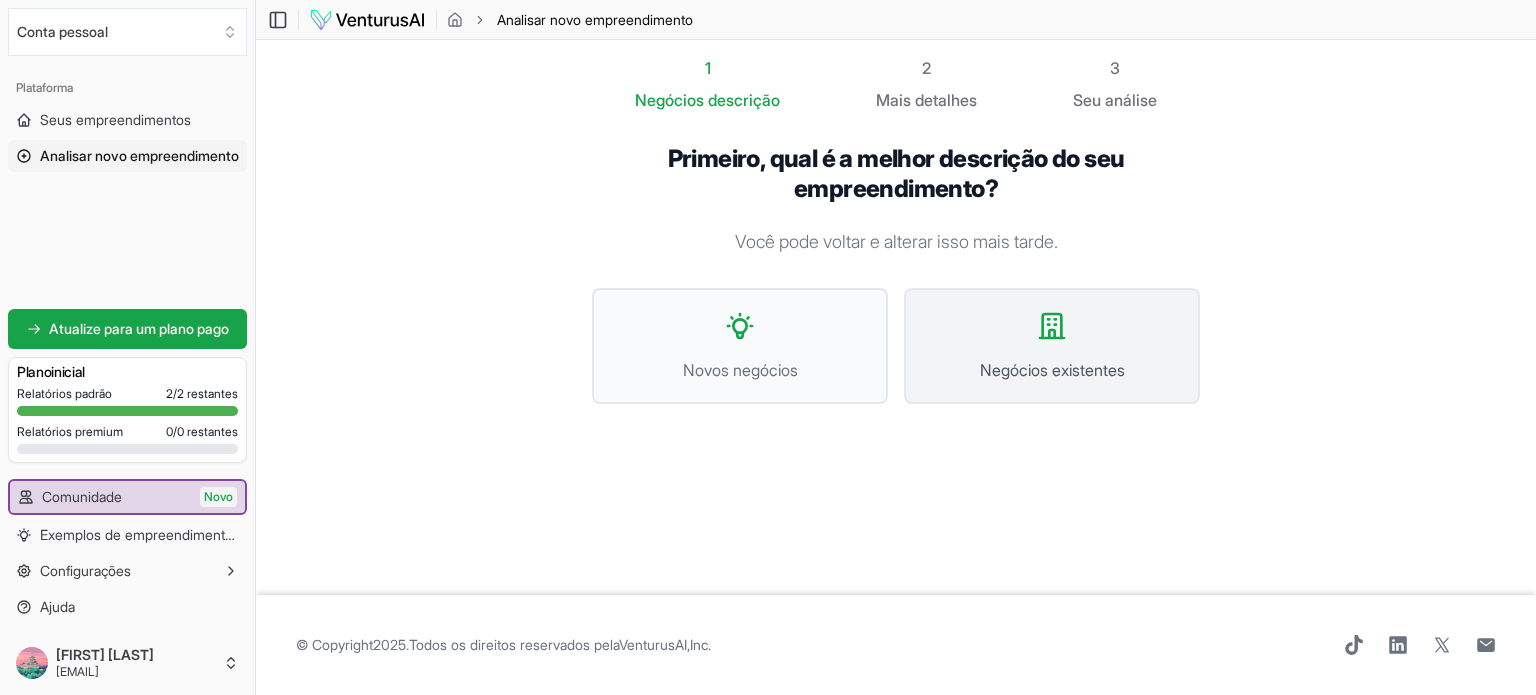 click on "Negócios existentes" at bounding box center (1052, 346) 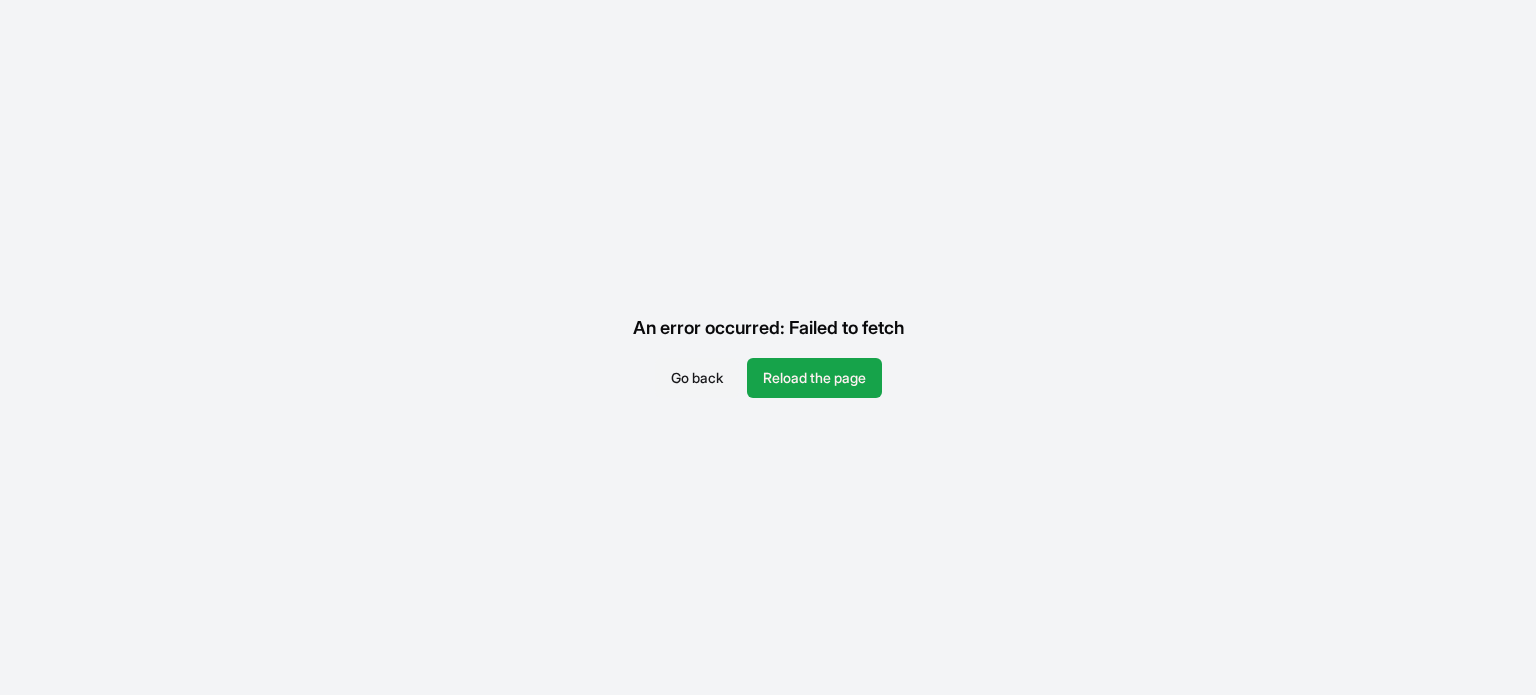 click on "Go back" at bounding box center [697, 378] 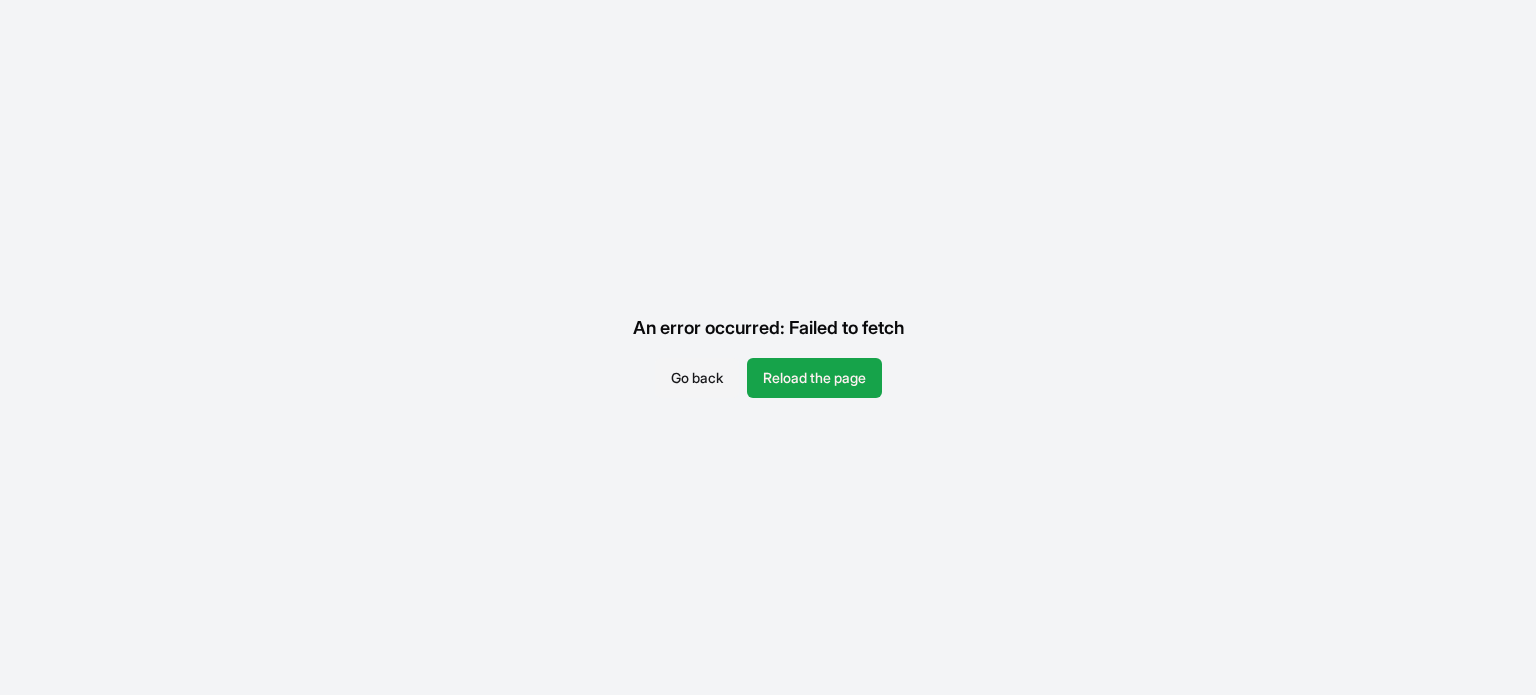 click on "An error occurred: Failed to fetch Go back Reload the page" at bounding box center (768, 347) 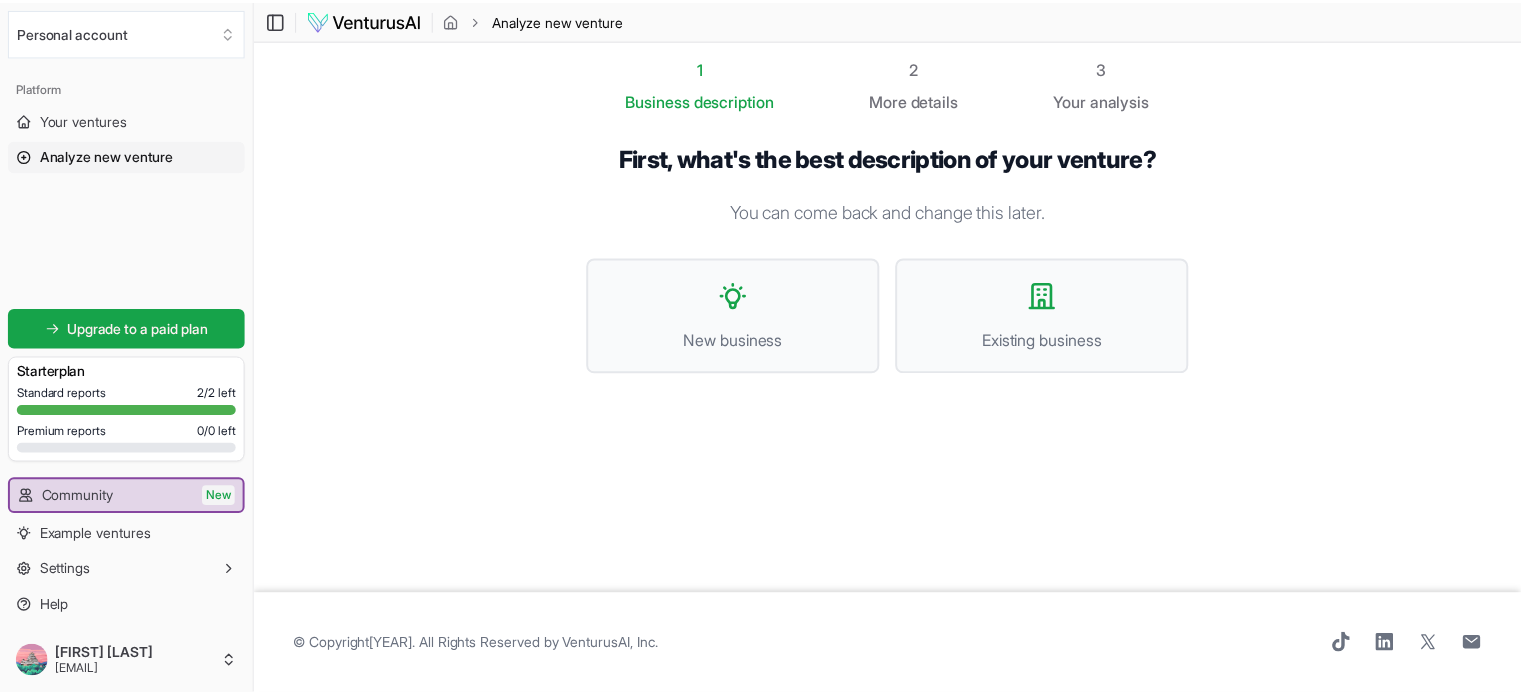 scroll, scrollTop: 0, scrollLeft: 0, axis: both 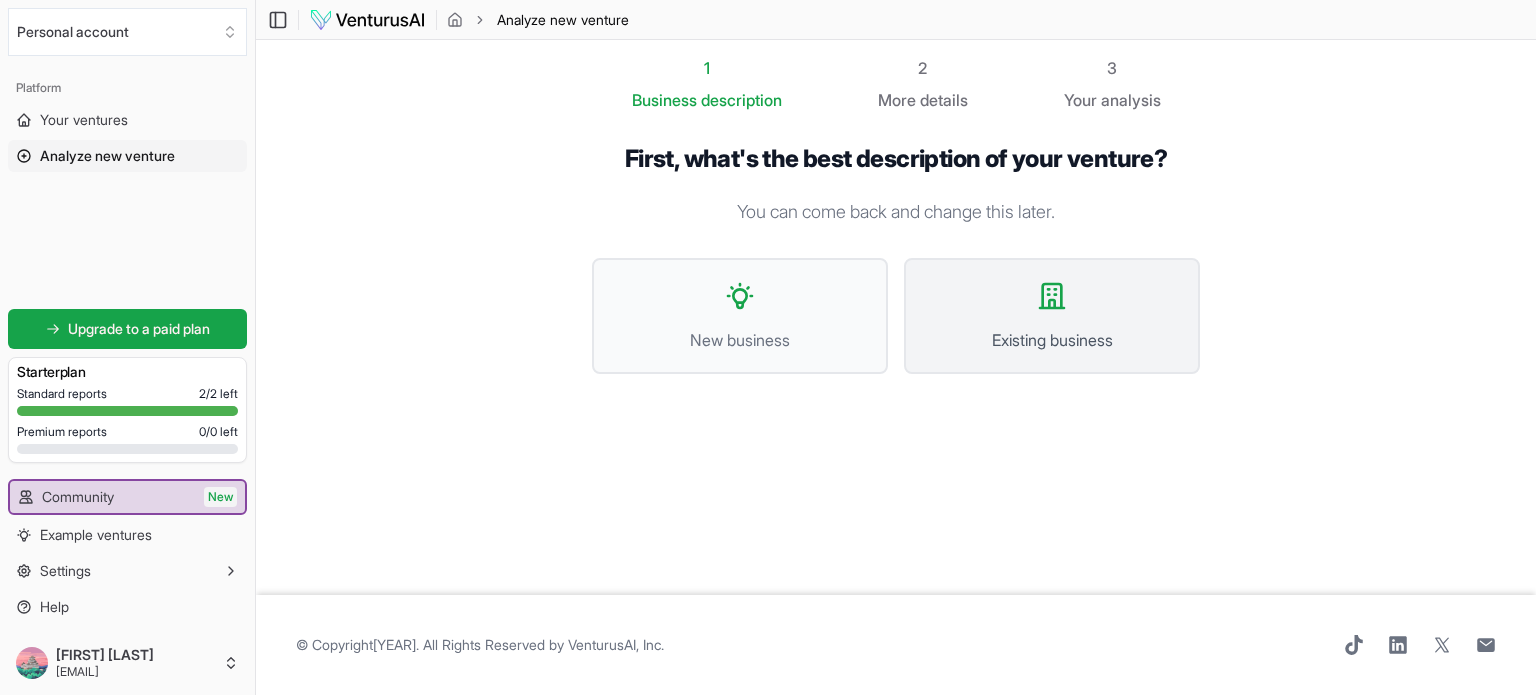 click on "Existing business" at bounding box center [1052, 316] 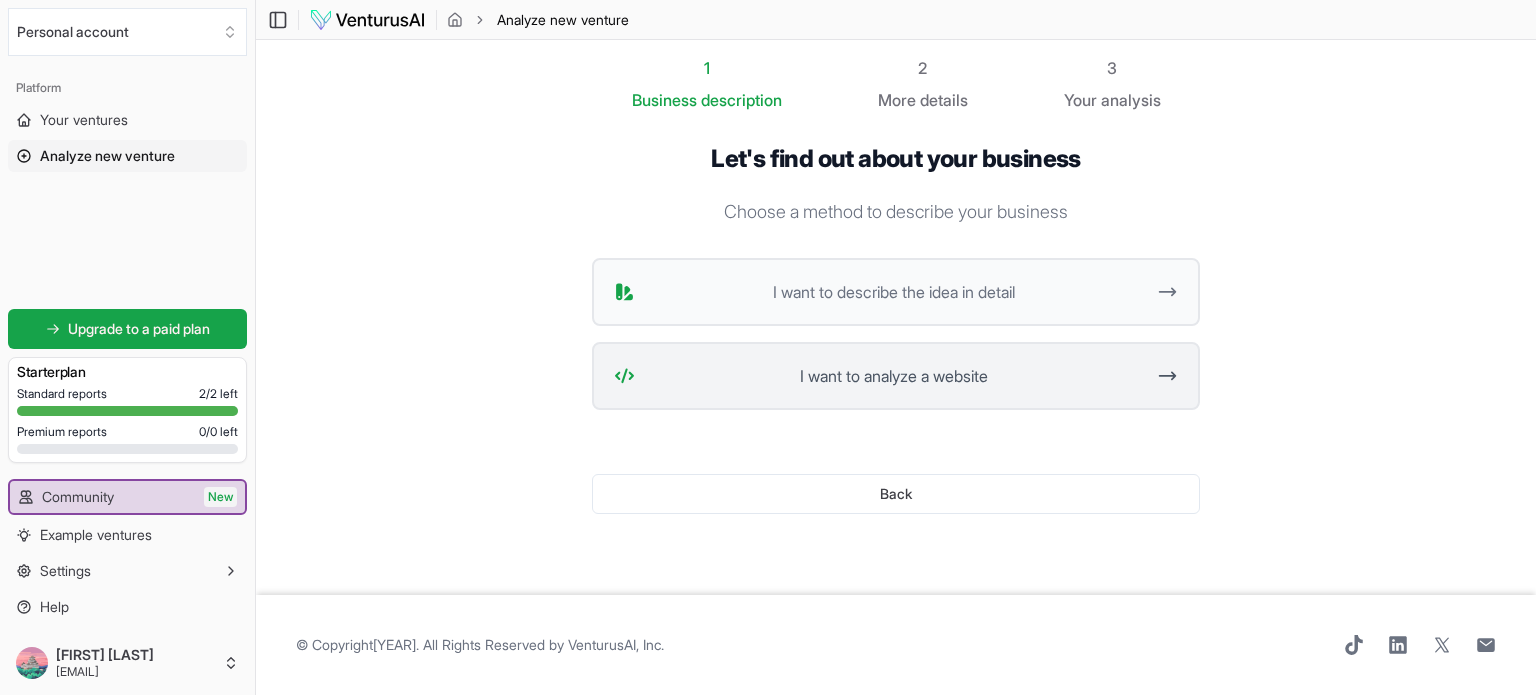 click on "I want to analyze a website" at bounding box center (893, 376) 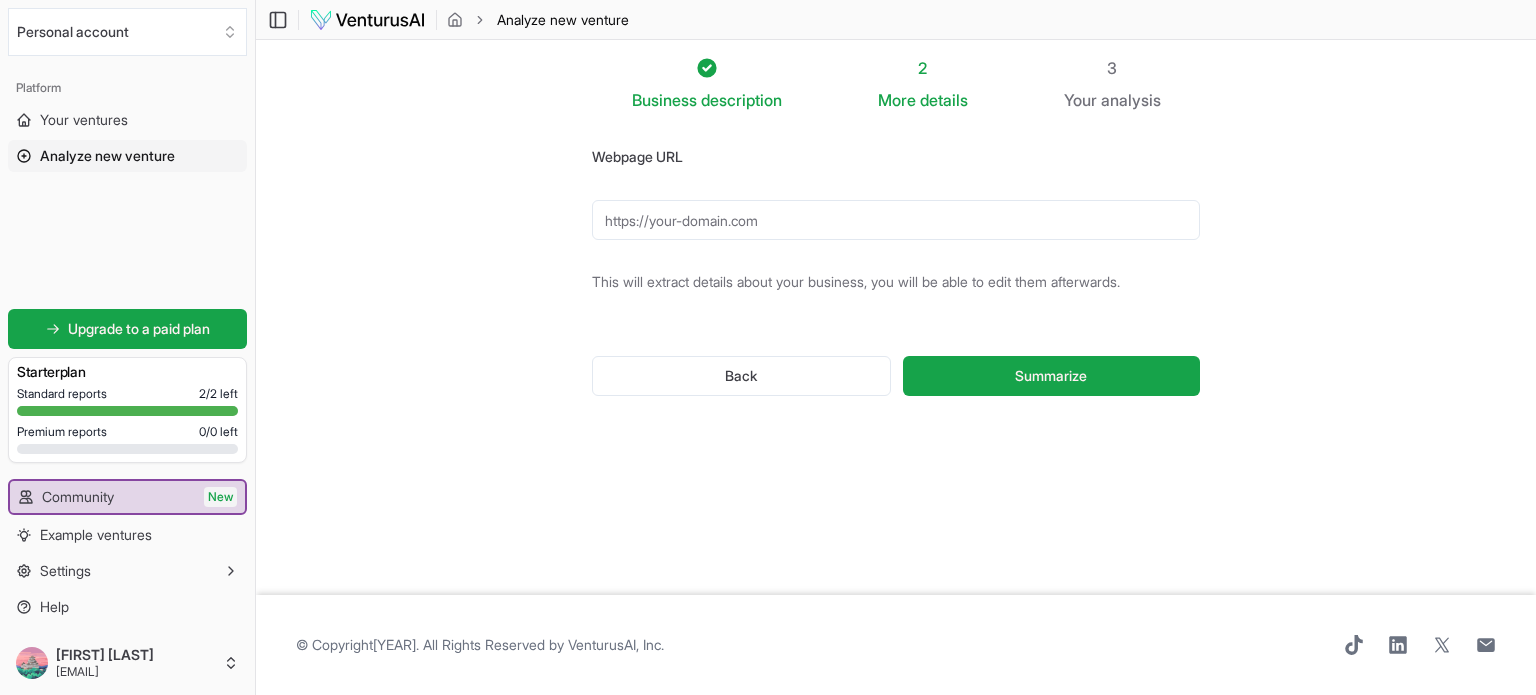 click on "Webpage URL" at bounding box center [896, 220] 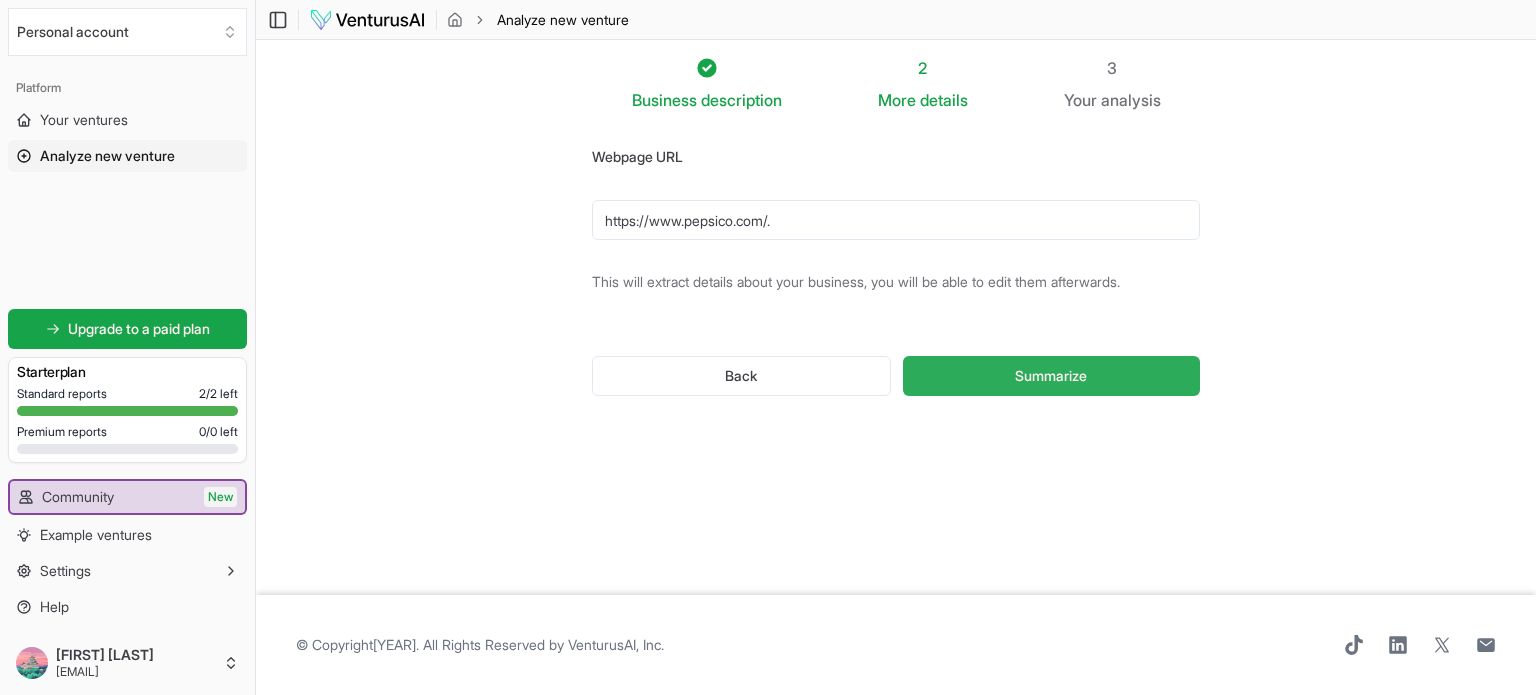 type on "https://www.pepsico.com/." 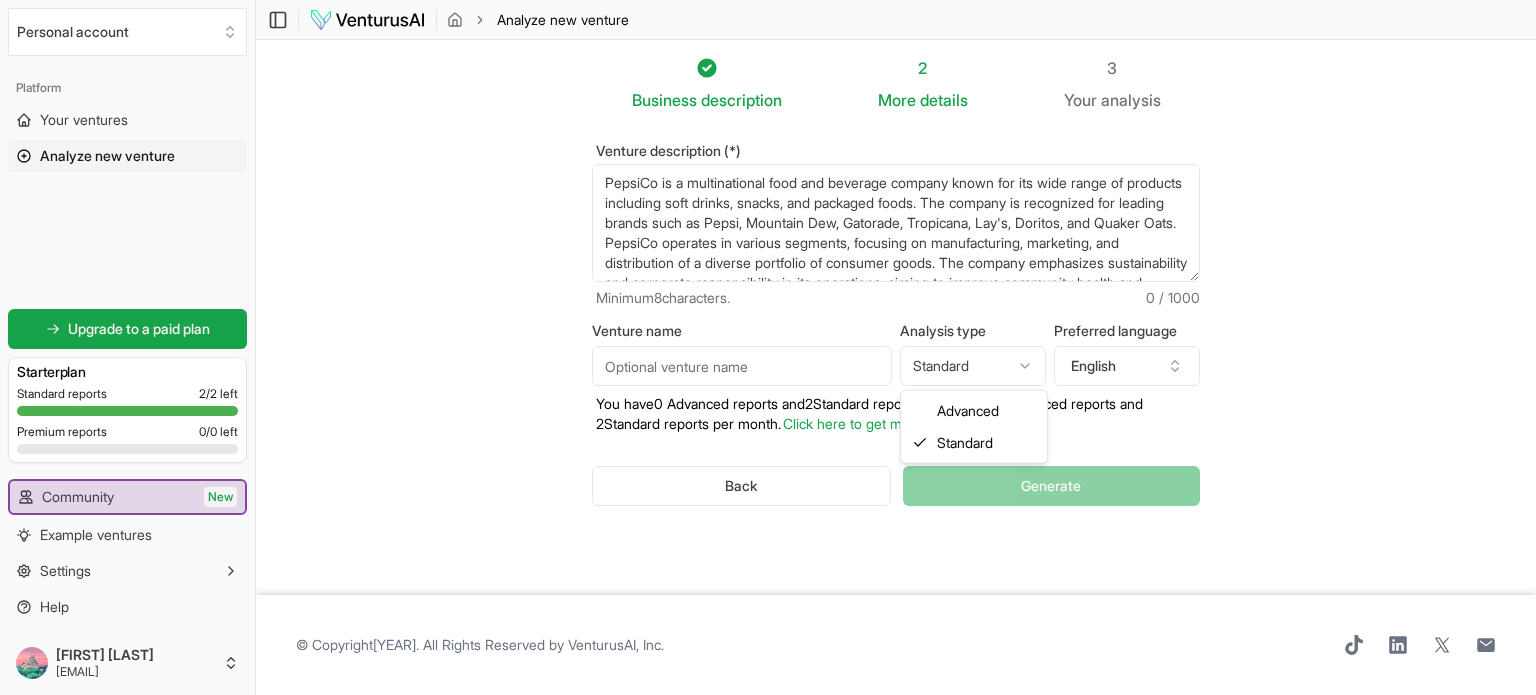 click on "We value your privacy We use cookies to enhance your browsing experience, serve personalized ads or content, and analyze our traffic. By clicking "Accept All", you consent to our use of cookies. Customize    Accept All Customize Consent Preferences   We use cookies to help you navigate efficiently and perform certain functions. You will find detailed information about all cookies under each consent category below. The cookies that are categorized as "Necessary" are stored on your browser as they are essential for enabling the basic functionalities of the site. ...  Show more Necessary Always Active Necessary cookies are required to enable the basic features of this site, such as providing secure log-in or adjusting your consent preferences. These cookies do not store any personally identifiable data. Cookie cookieyes-consent Duration 1 year Description Cookie __cf_bm Duration 1 hour Description This cookie, set by Cloudflare, is used to support Cloudflare Bot Management.  Cookie _cfuvid Duration session lidc" at bounding box center (768, 347) 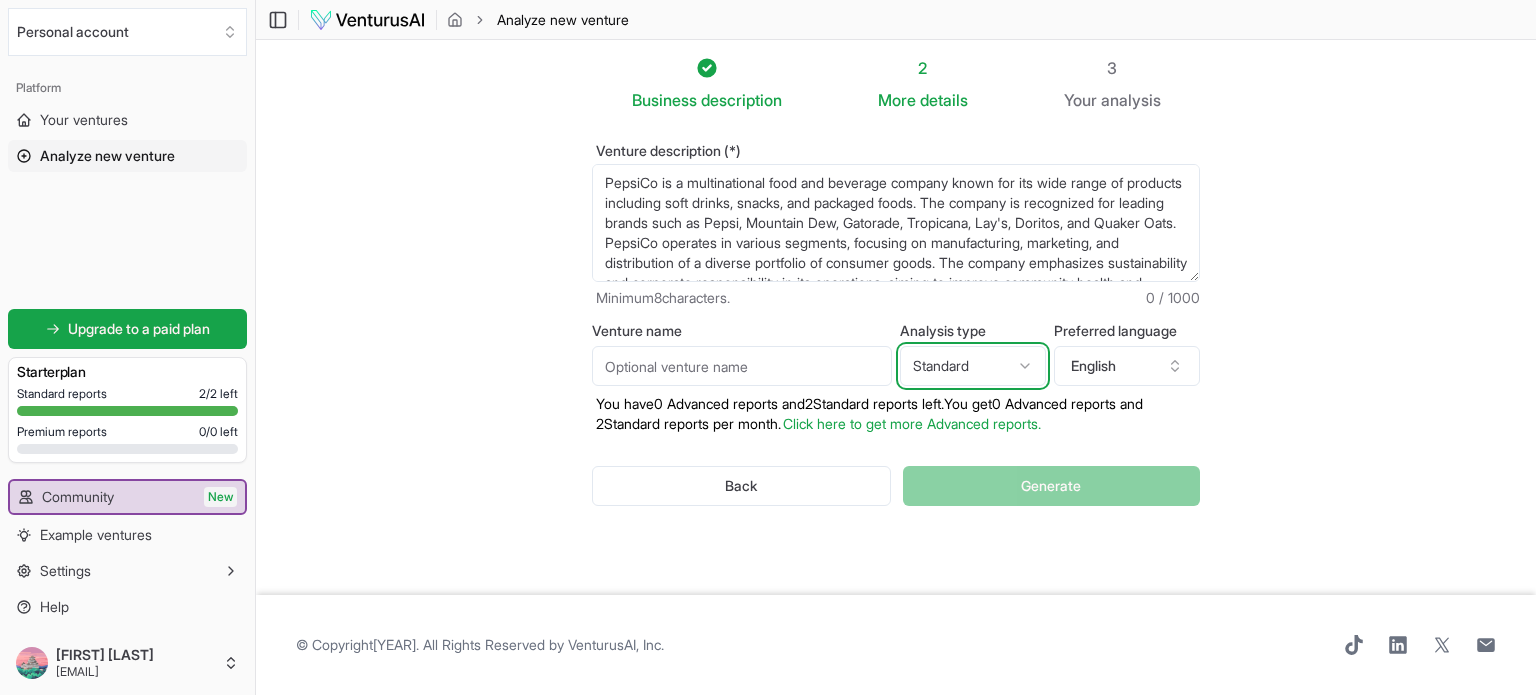 click on "We value your privacy We use cookies to enhance your browsing experience, serve personalized ads or content, and analyze our traffic. By clicking "Accept All", you consent to our use of cookies. Customize    Accept All Customize Consent Preferences   We use cookies to help you navigate efficiently and perform certain functions. You will find detailed information about all cookies under each consent category below. The cookies that are categorized as "Necessary" are stored on your browser as they are essential for enabling the basic functionalities of the site. ...  Show more Necessary Always Active Necessary cookies are required to enable the basic features of this site, such as providing secure log-in or adjusting your consent preferences. These cookies do not store any personally identifiable data. Cookie cookieyes-consent Duration 1 year Description Cookie __cf_bm Duration 1 hour Description This cookie, set by Cloudflare, is used to support Cloudflare Bot Management.  Cookie _cfuvid Duration session lidc" at bounding box center [768, 347] 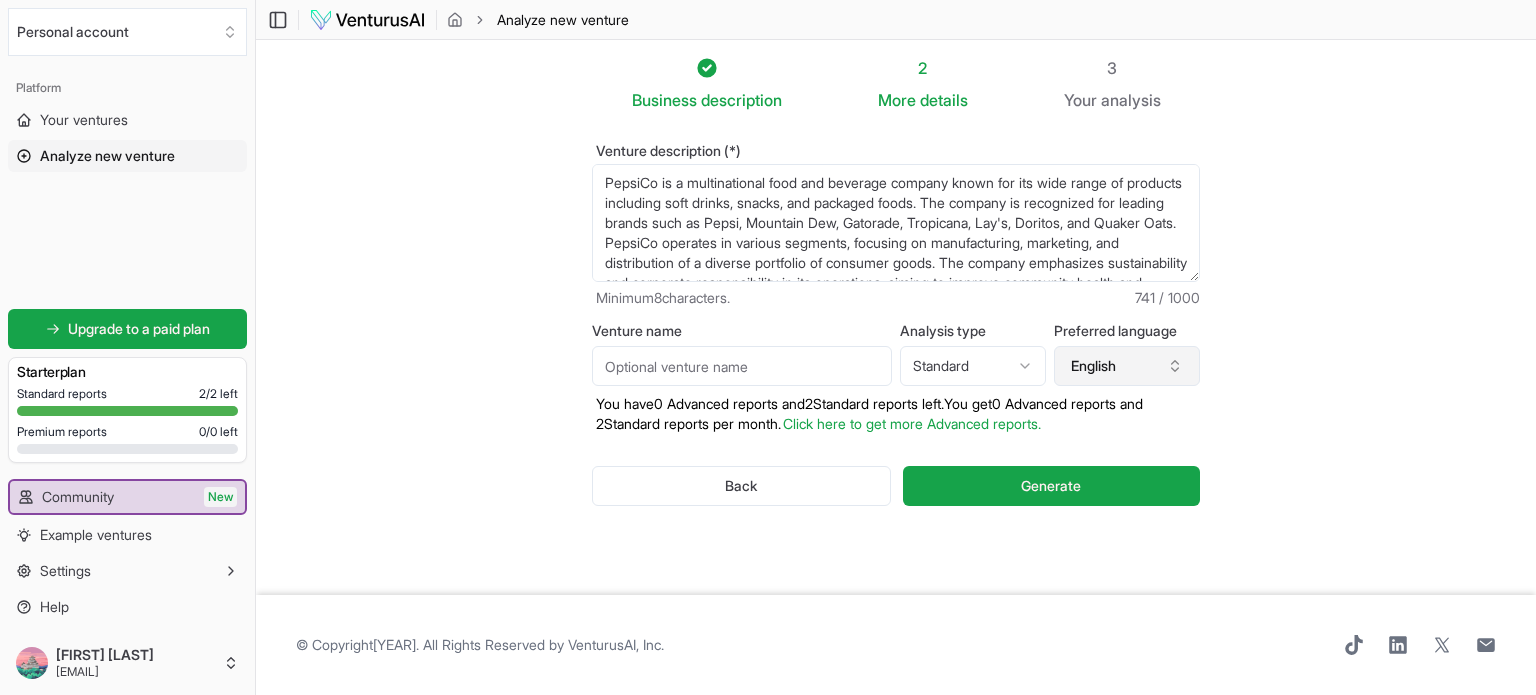 click on "English" at bounding box center [1127, 366] 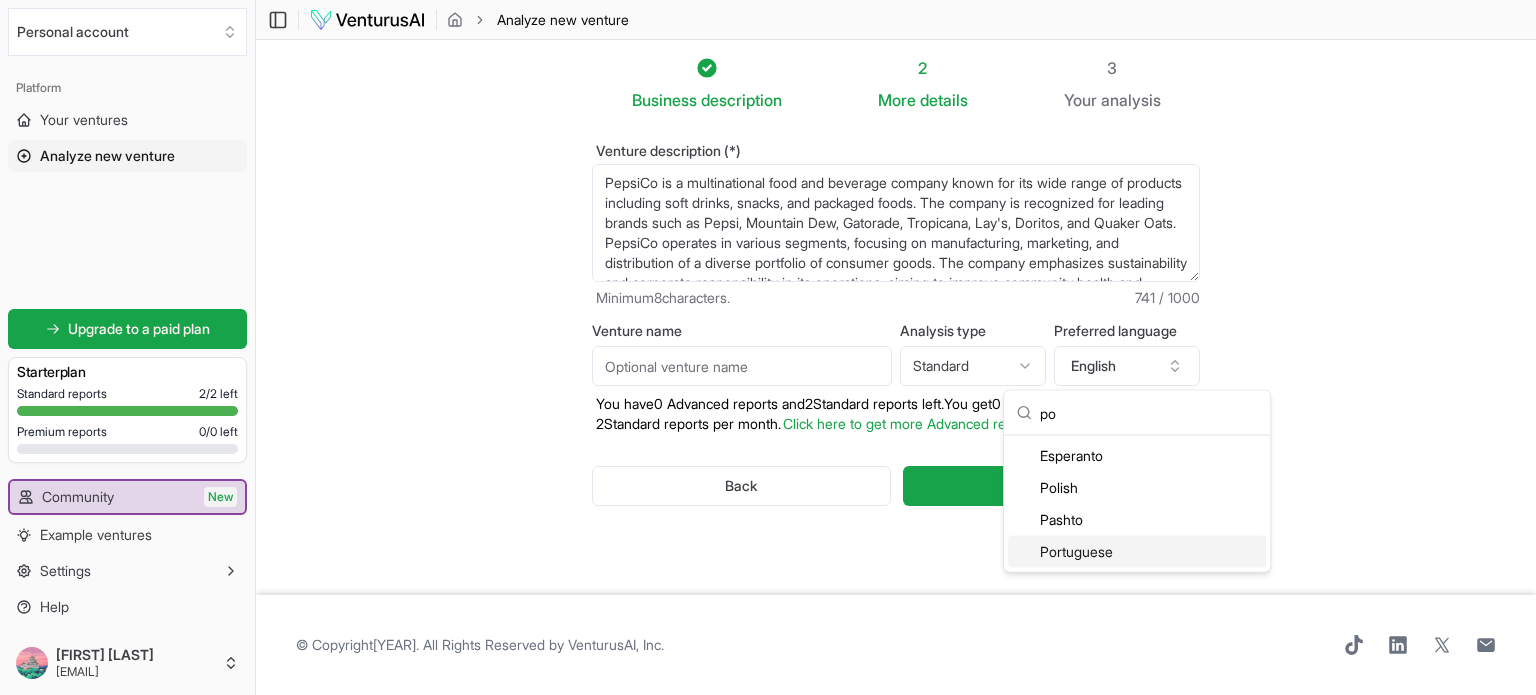 type on "po" 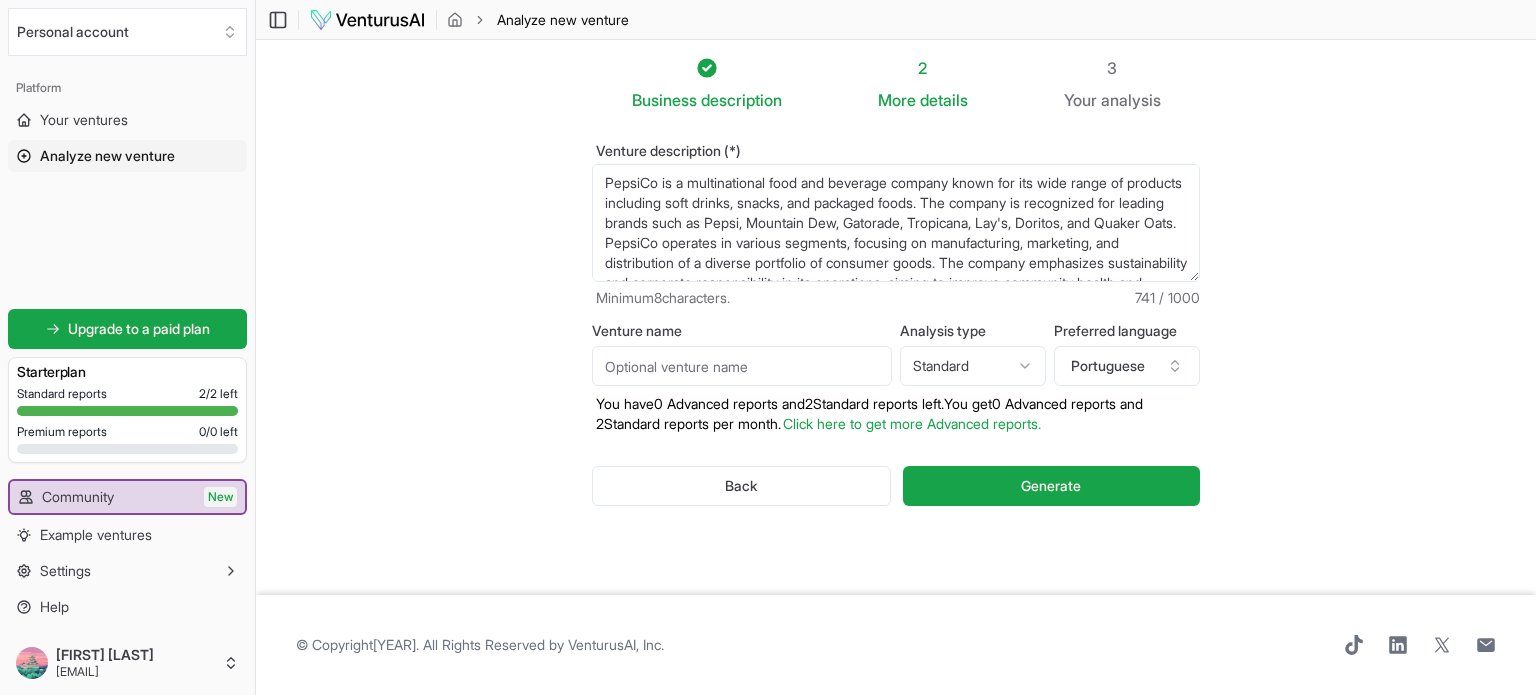 click on "Venture name" at bounding box center (742, 366) 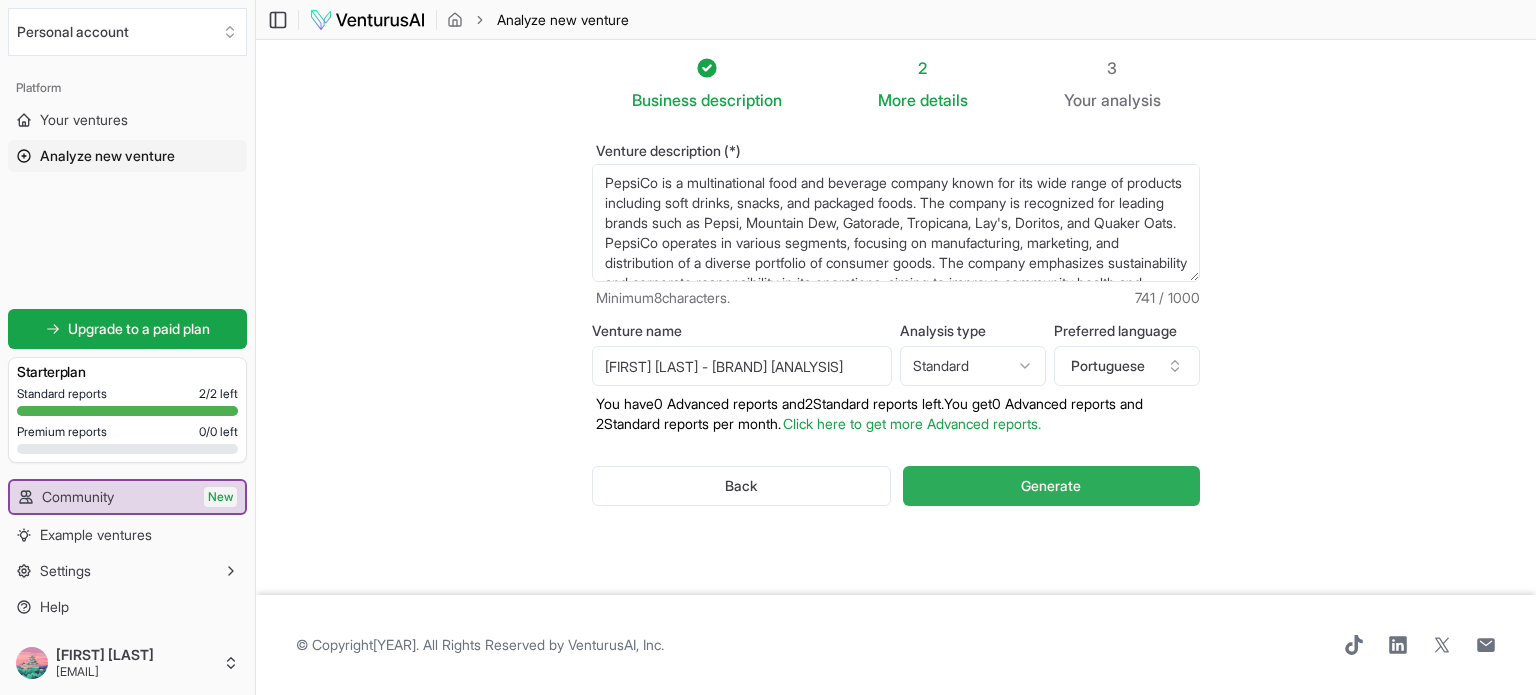 type on "Cristóvão Maia - Análise marca PEPSI" 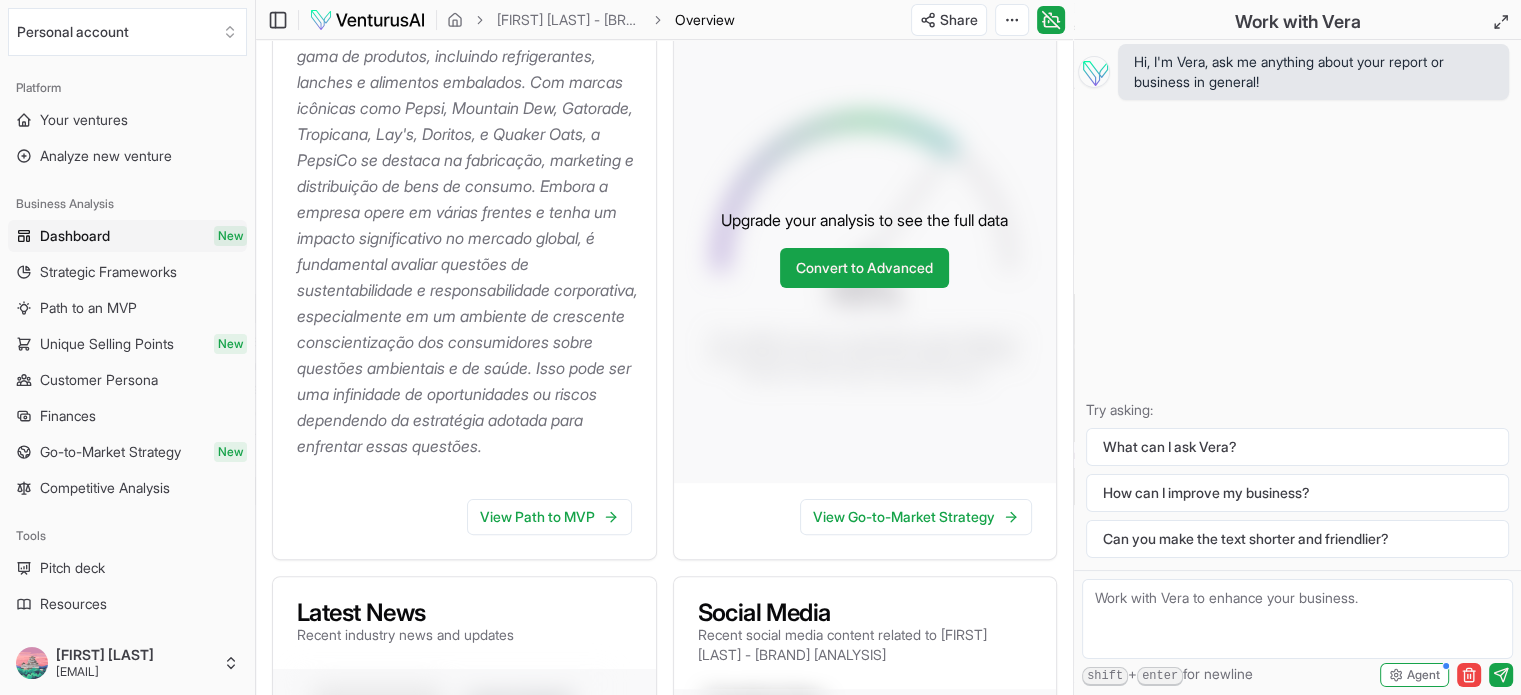 scroll, scrollTop: 396, scrollLeft: 0, axis: vertical 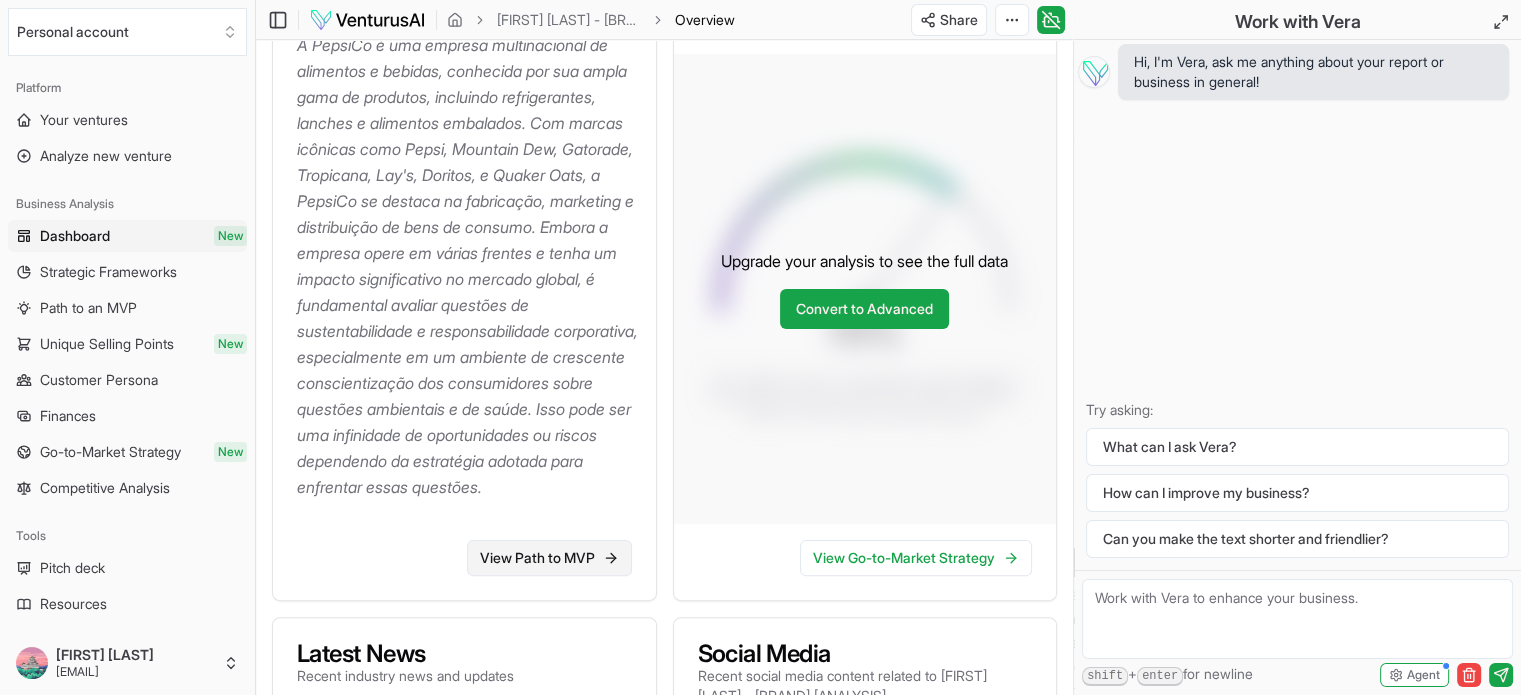 click on "View Path to MVP" at bounding box center (549, 558) 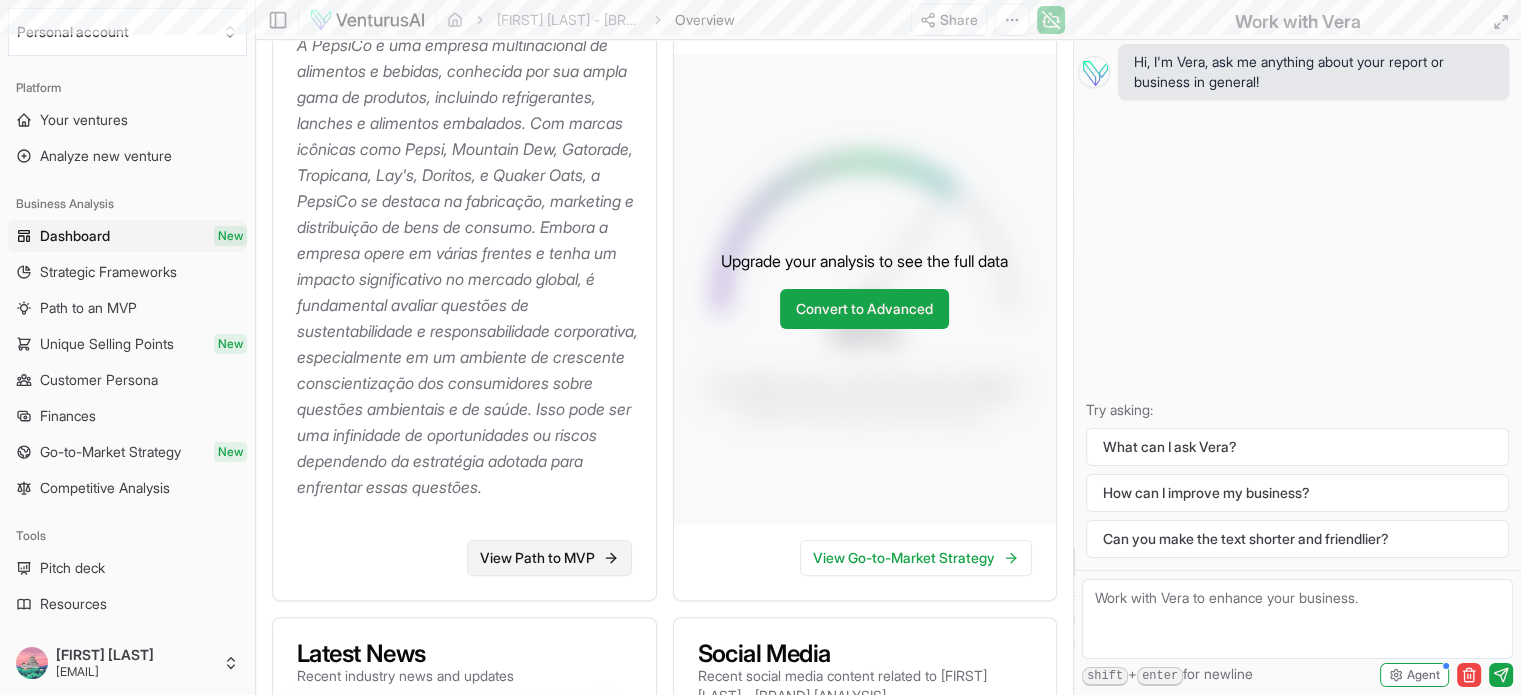 scroll, scrollTop: 0, scrollLeft: 0, axis: both 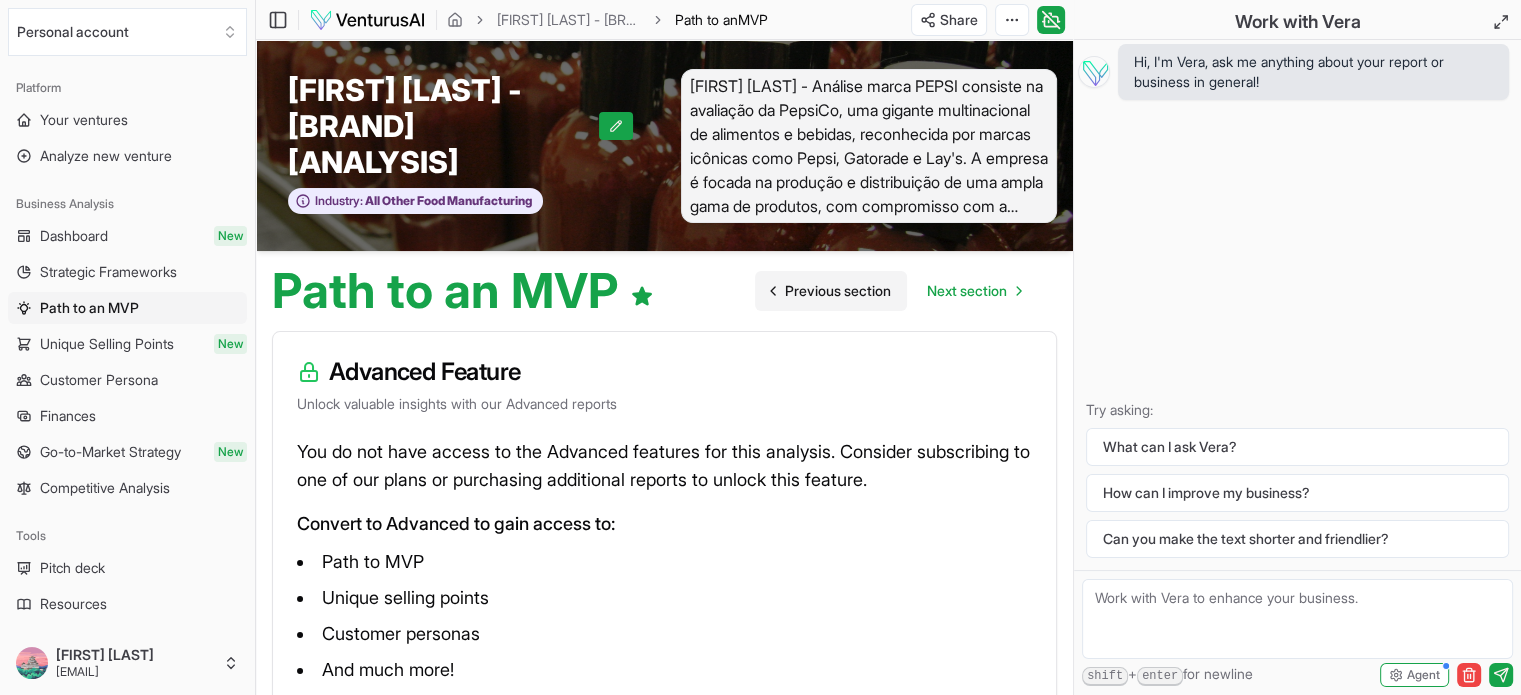 click on "Previous section" at bounding box center (838, 291) 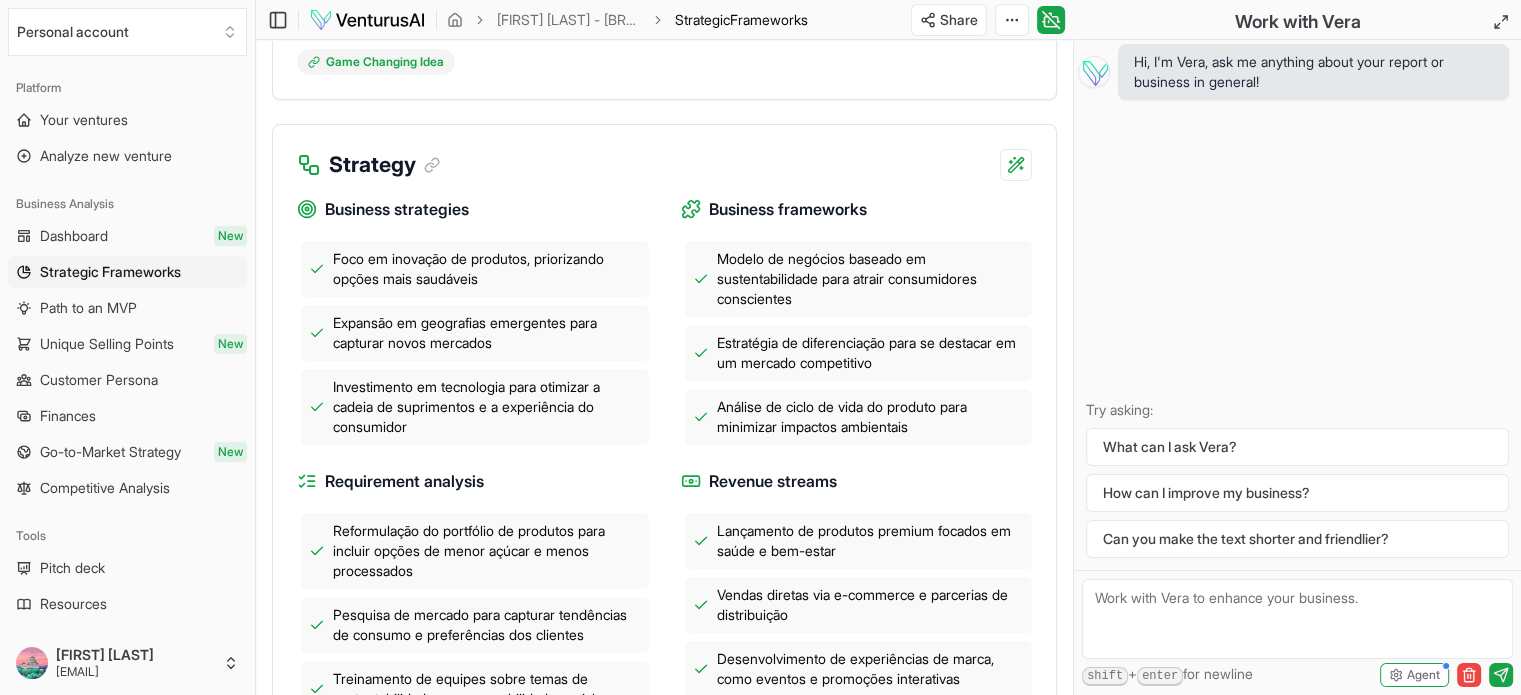 scroll, scrollTop: 640, scrollLeft: 0, axis: vertical 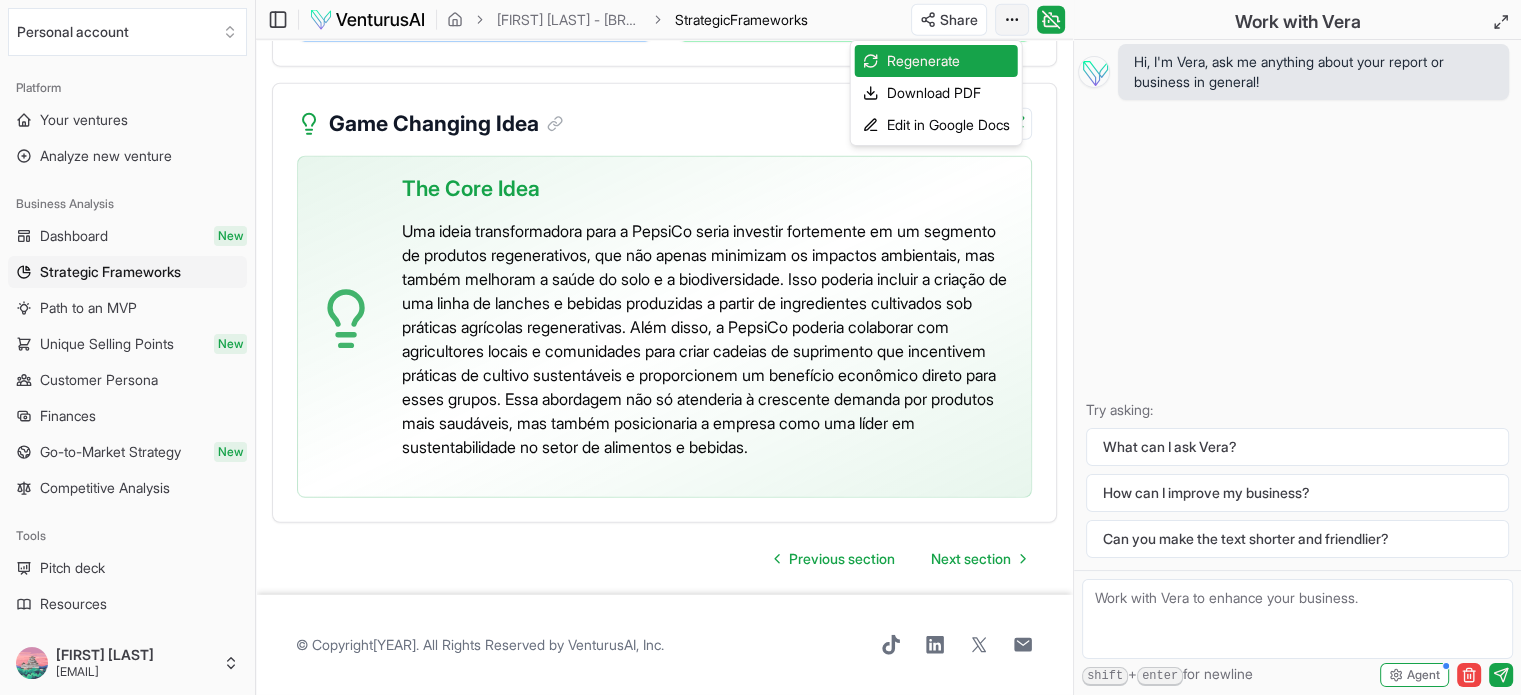 click on "We value your privacy We use cookies to enhance your browsing experience, serve personalized ads or content, and analyze our traffic. By clicking "Accept All", you consent to our use of cookies. Customize    Accept All Customize Consent Preferences   We use cookies to help you navigate efficiently and perform certain functions. You will find detailed information about all cookies under each consent category below. The cookies that are categorized as "Necessary" are stored on your browser as they are essential for enabling the basic functionalities of the site. ...  Show more Necessary Always Active Necessary cookies are required to enable the basic features of this site, such as providing secure log-in or adjusting your consent preferences. These cookies do not store any personally identifiable data. Cookie cookieyes-consent Duration 1 year Description Cookie __cf_bm Duration 1 hour Description This cookie, set by Cloudflare, is used to support Cloudflare Bot Management.  Cookie _cfuvid Duration session lidc" at bounding box center (760, -4705) 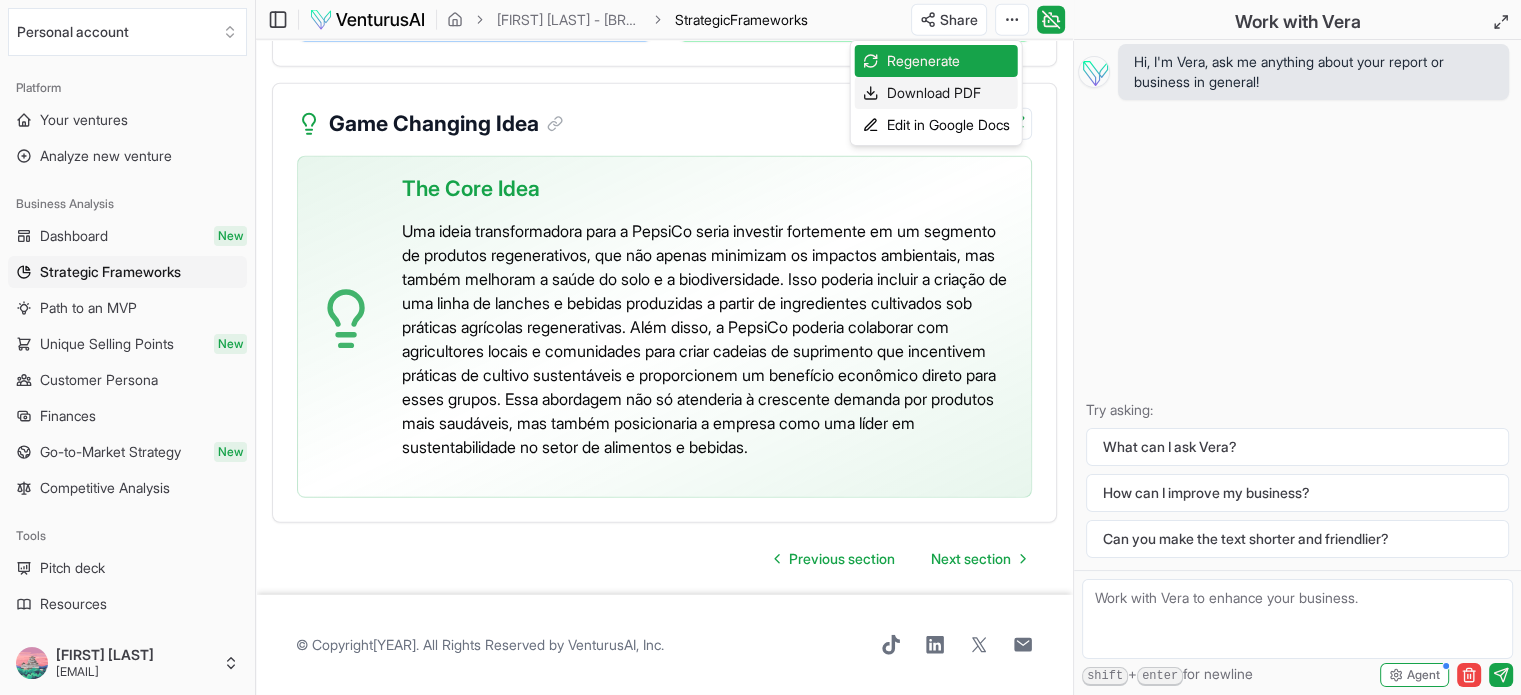 click on "Download PDF" at bounding box center (936, 93) 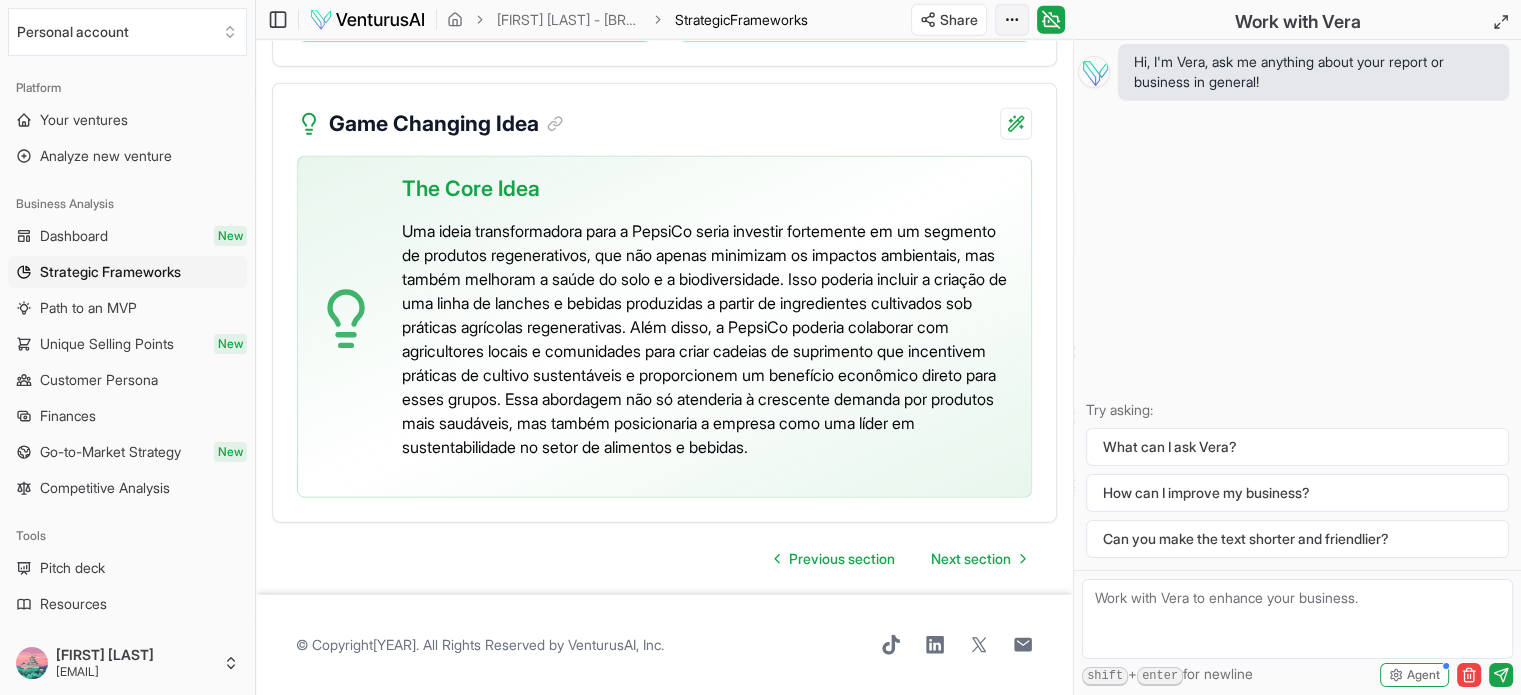 click on "We value your privacy We use cookies to enhance your browsing experience, serve personalized ads or content, and analyze our traffic. By clicking "Accept All", you consent to our use of cookies. Customize    Accept All Customize Consent Preferences   We use cookies to help you navigate efficiently and perform certain functions. You will find detailed information about all cookies under each consent category below. The cookies that are categorized as "Necessary" are stored on your browser as they are essential for enabling the basic functionalities of the site. ...  Show more Necessary Always Active Necessary cookies are required to enable the basic features of this site, such as providing secure log-in or adjusting your consent preferences. These cookies do not store any personally identifiable data. Cookie cookieyes-consent Duration 1 year Description Cookie __cf_bm Duration 1 hour Description This cookie, set by Cloudflare, is used to support Cloudflare Bot Management.  Cookie _cfuvid Duration session lidc" at bounding box center [760, -4705] 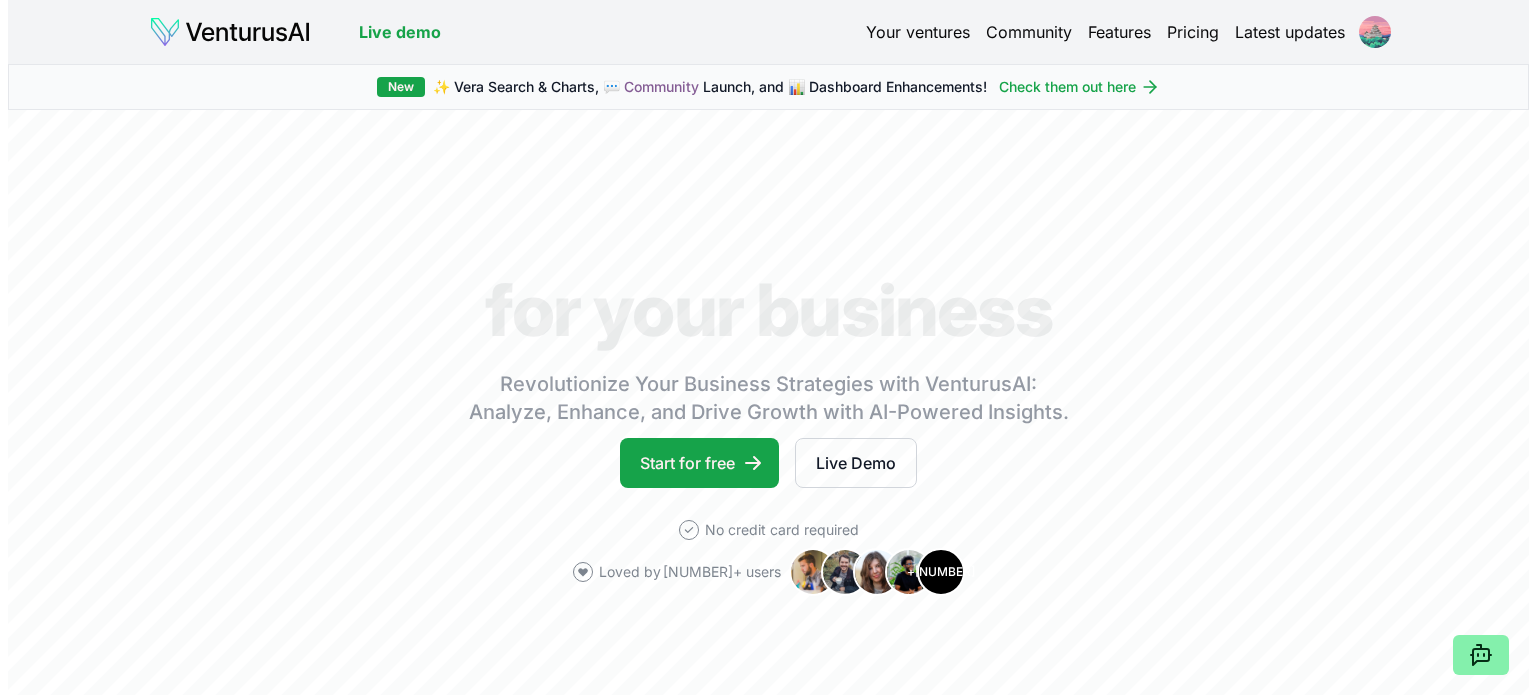 scroll, scrollTop: 0, scrollLeft: 0, axis: both 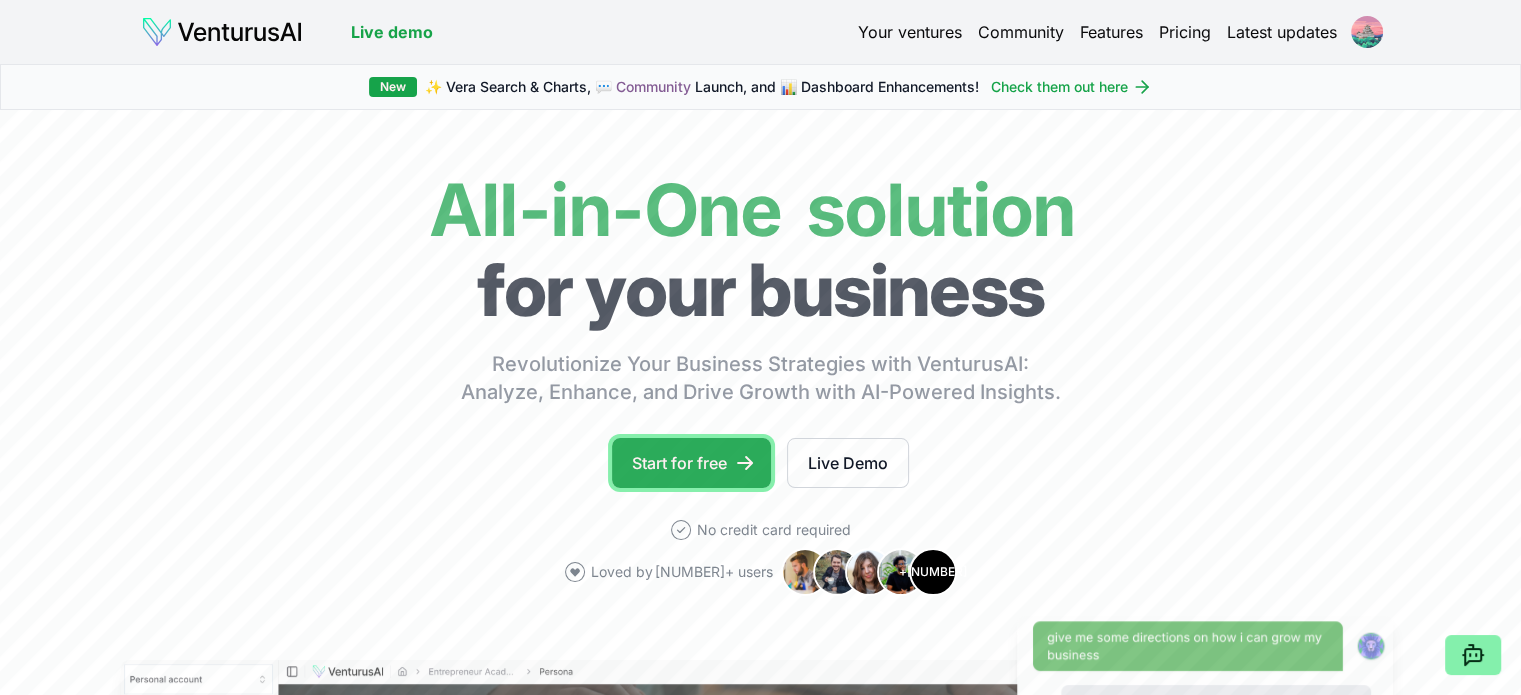 click on "Start for free" at bounding box center [691, 463] 